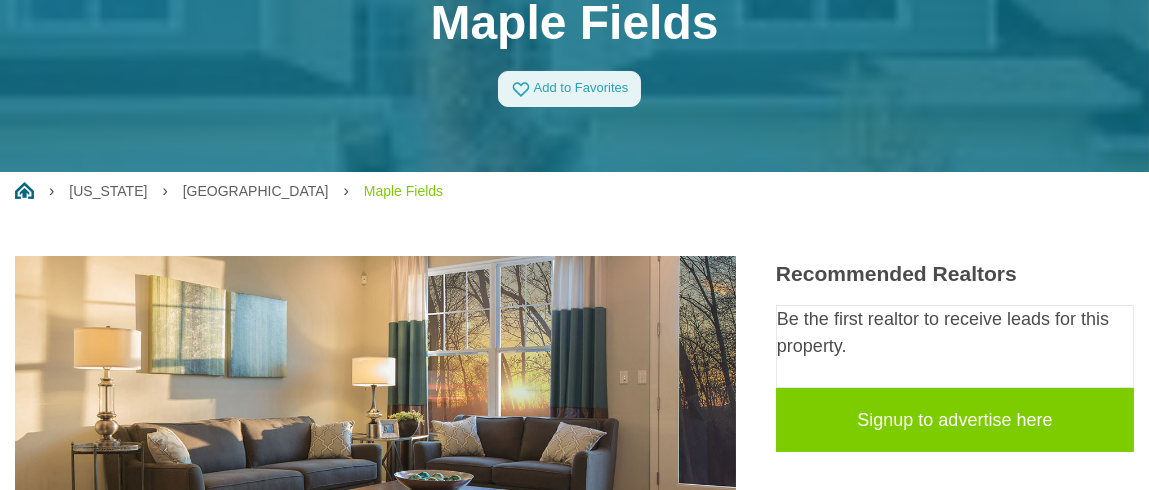 scroll, scrollTop: 0, scrollLeft: 0, axis: both 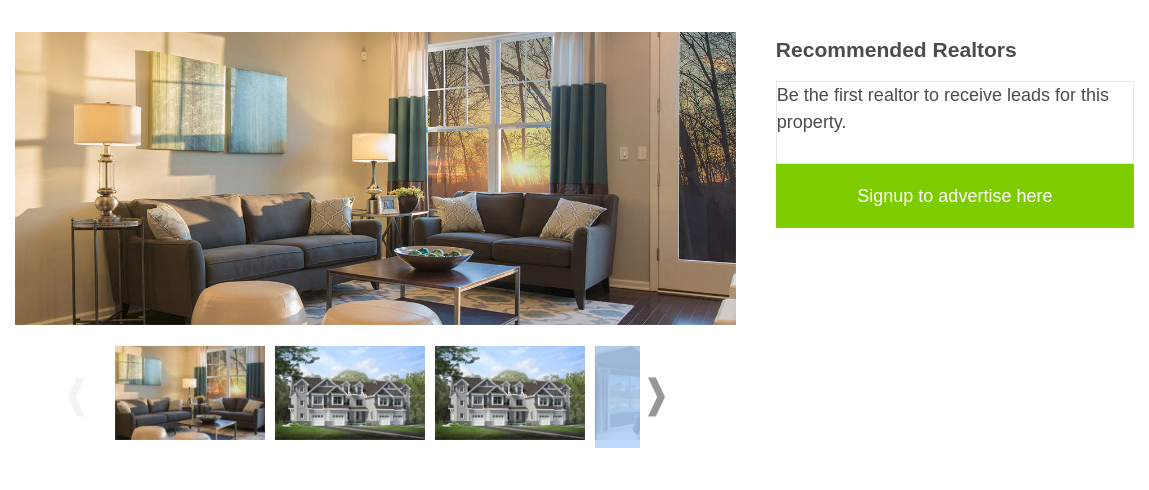 click at bounding box center [375, 397] 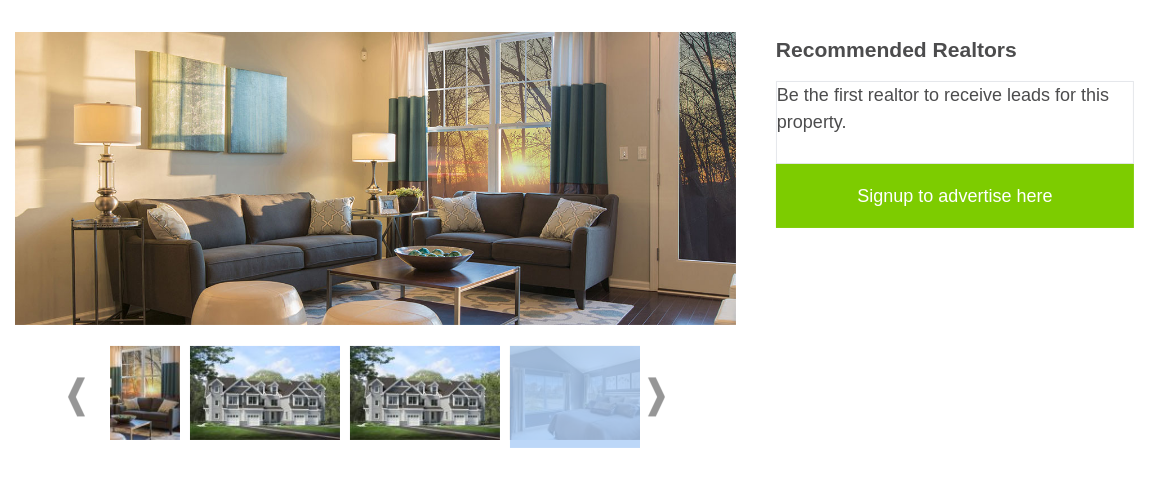 click at bounding box center [656, 397] 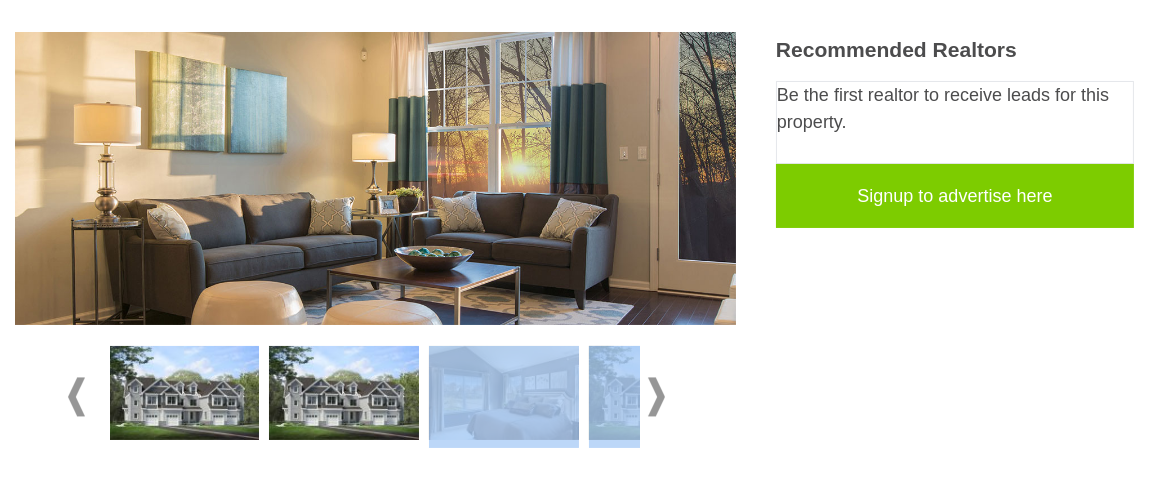 click at bounding box center [656, 397] 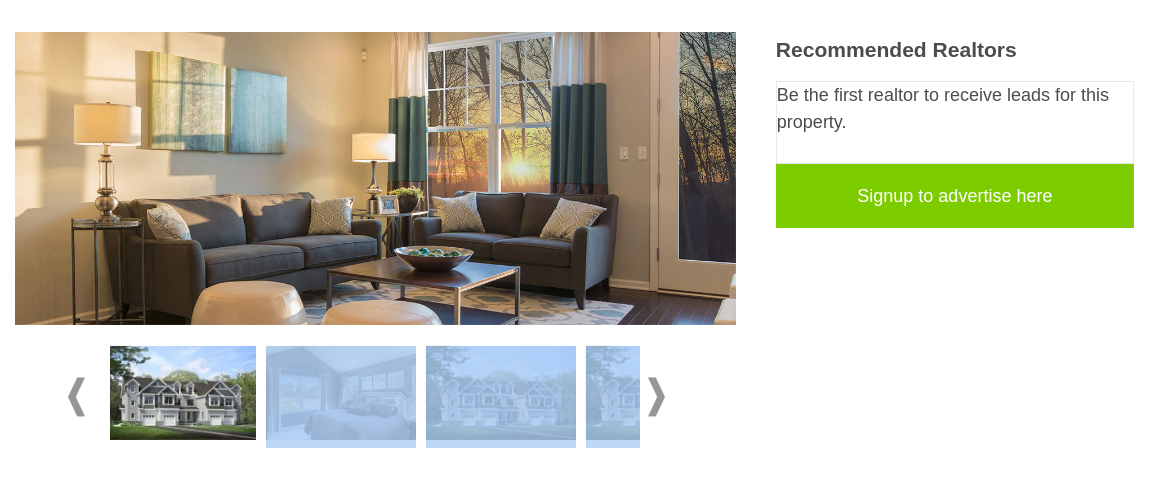 click at bounding box center (656, 397) 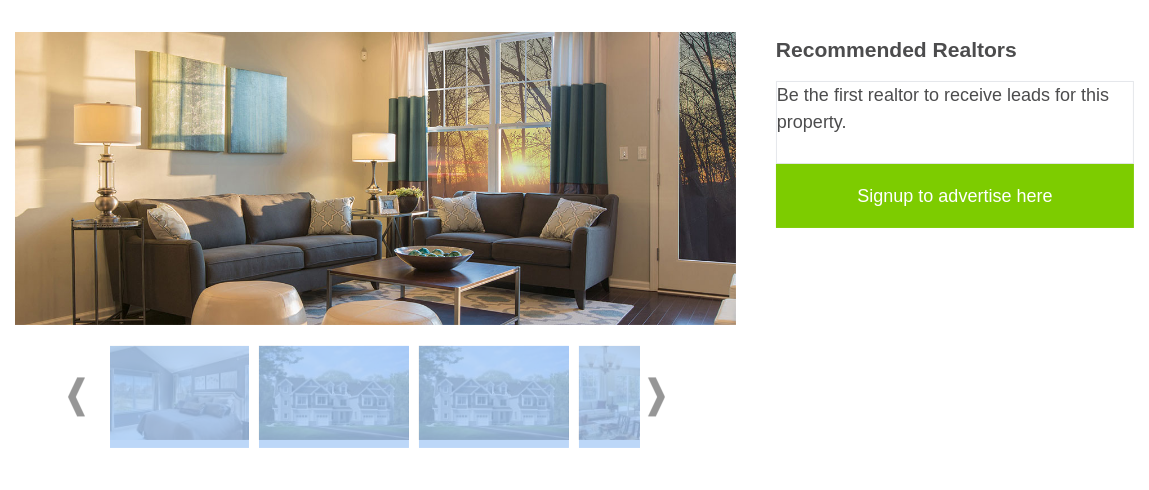 click at bounding box center (656, 397) 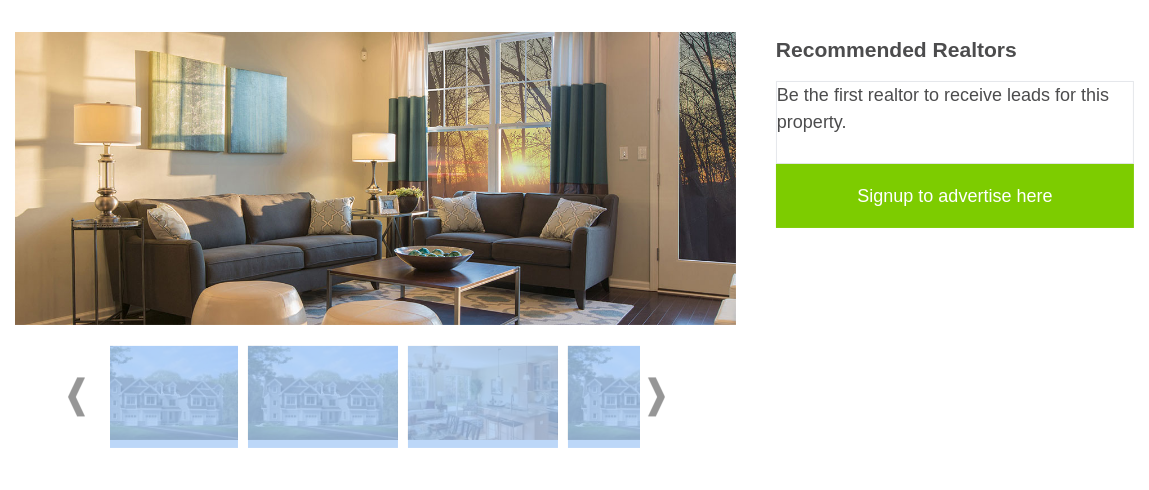 click at bounding box center [656, 397] 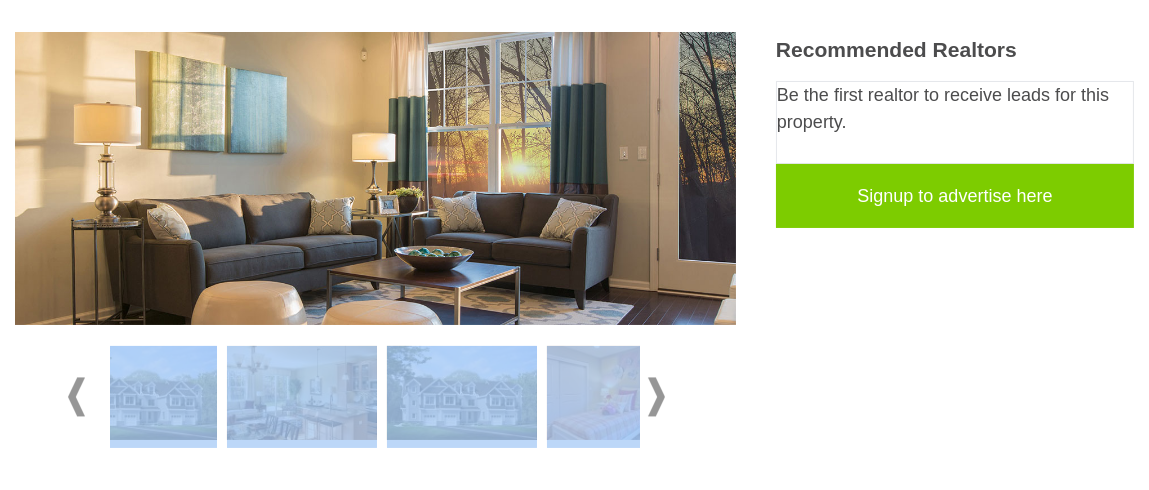 click at bounding box center [656, 397] 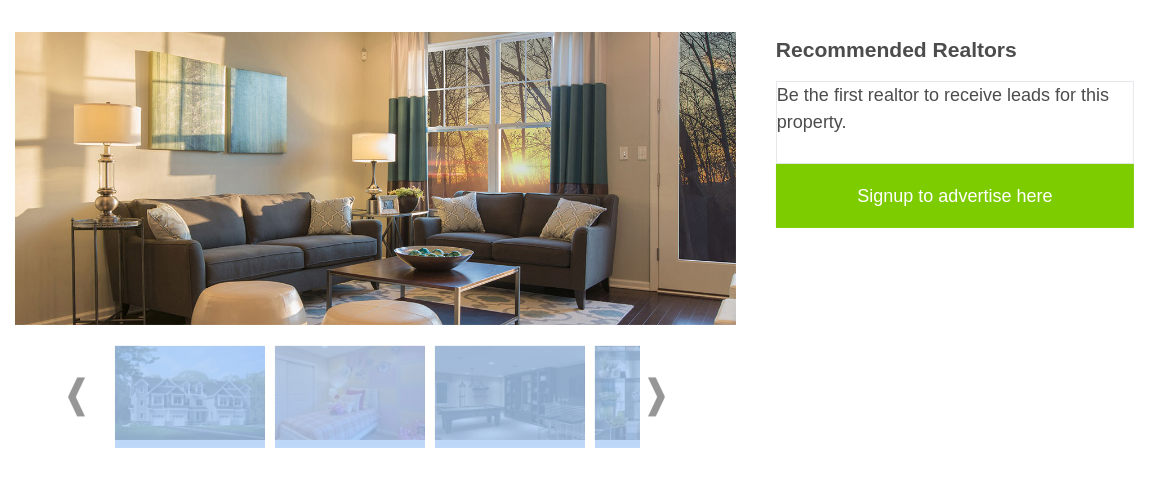 click at bounding box center (656, 397) 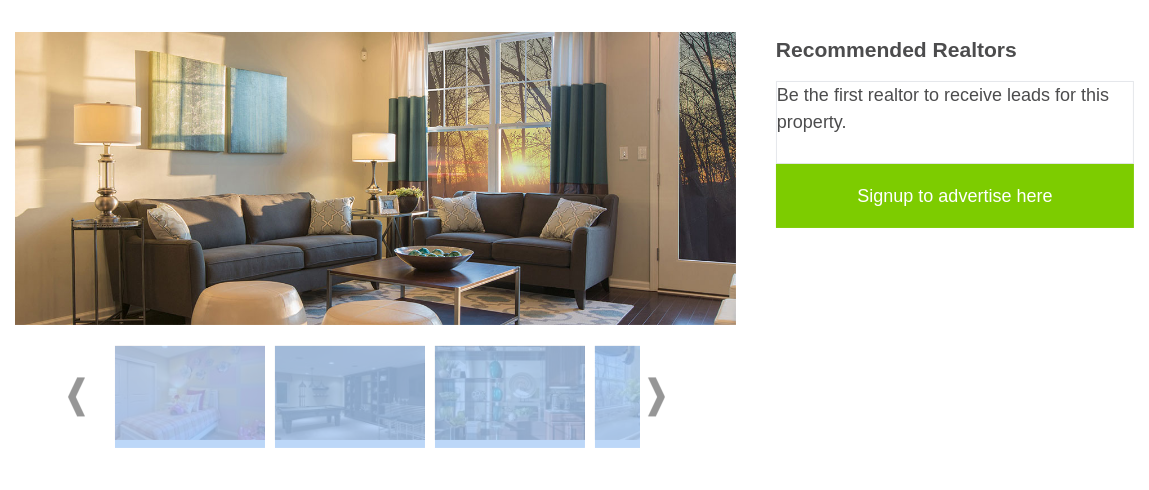 click at bounding box center (656, 397) 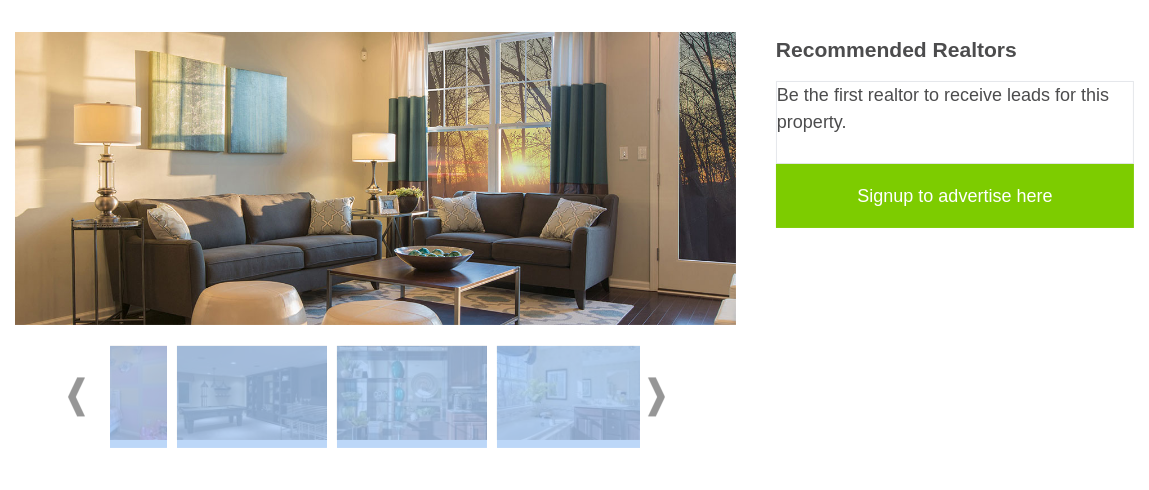 click at bounding box center [656, 397] 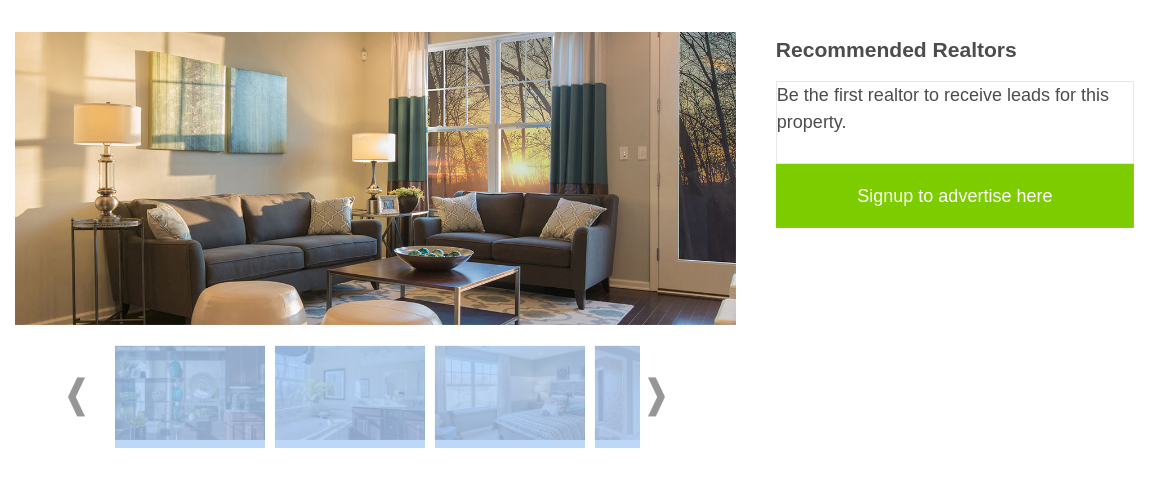 click at bounding box center [375, 397] 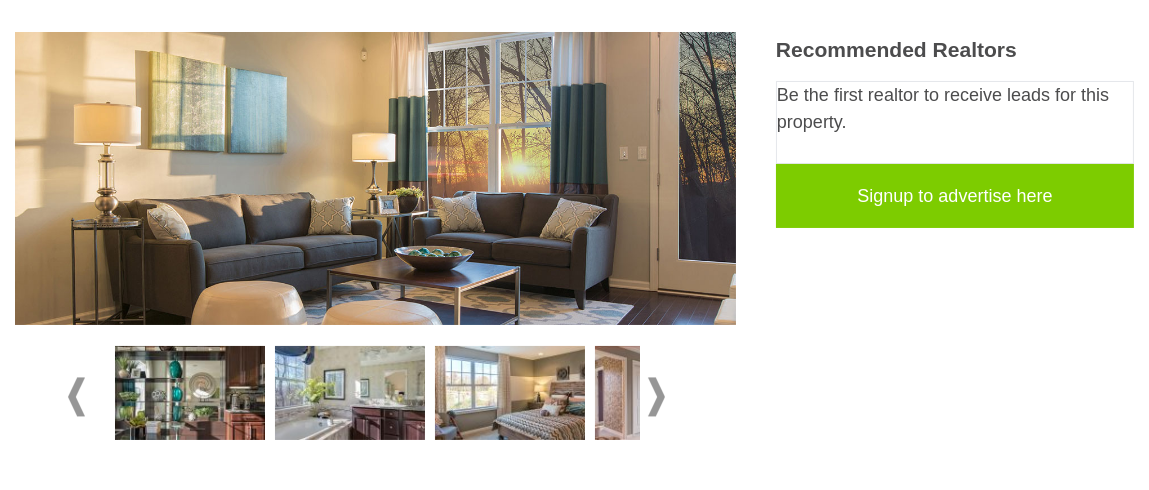 click at bounding box center [375, 397] 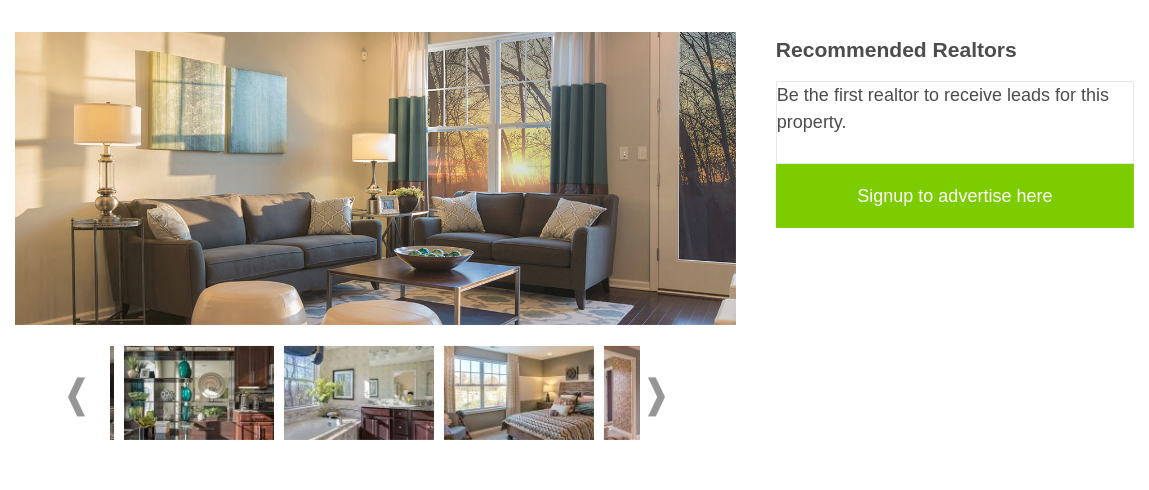 click at bounding box center (76, 397) 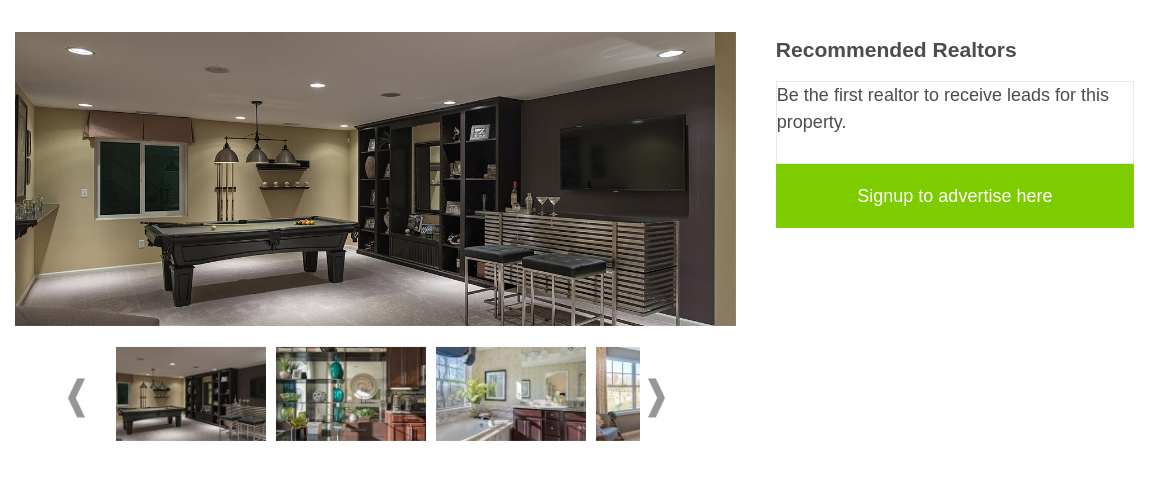 click at bounding box center (76, 397) 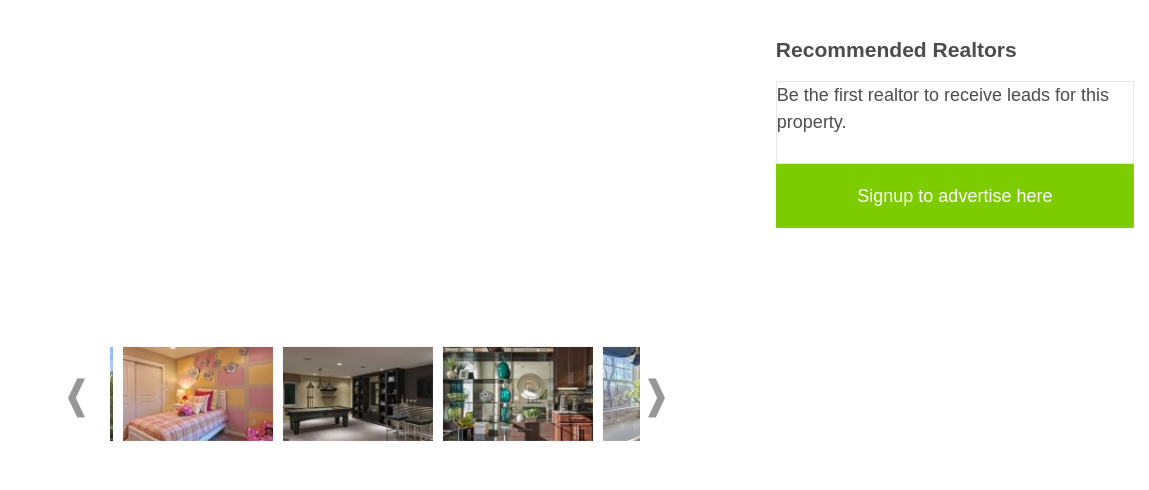 click at bounding box center (375, 250) 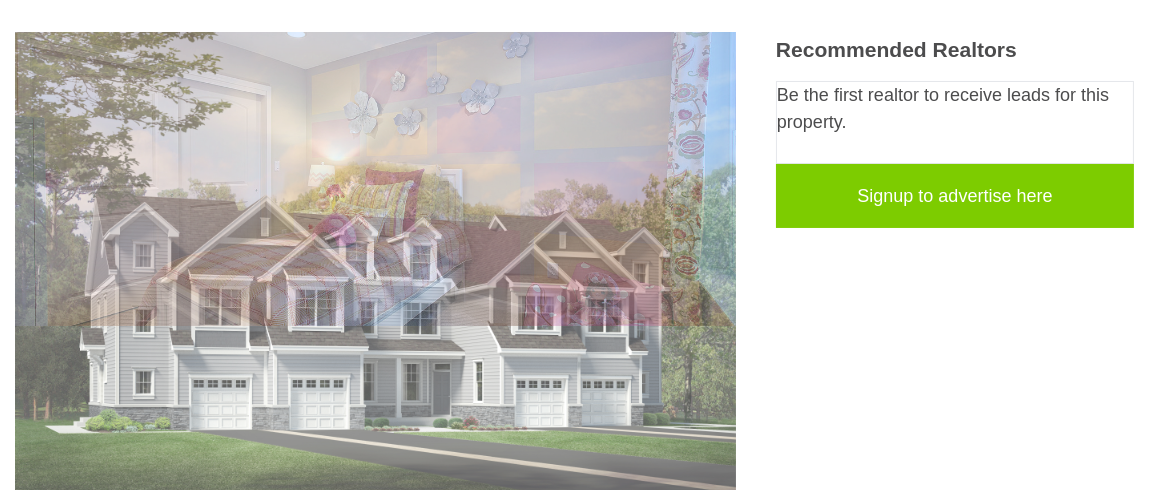 click at bounding box center (375, 272) 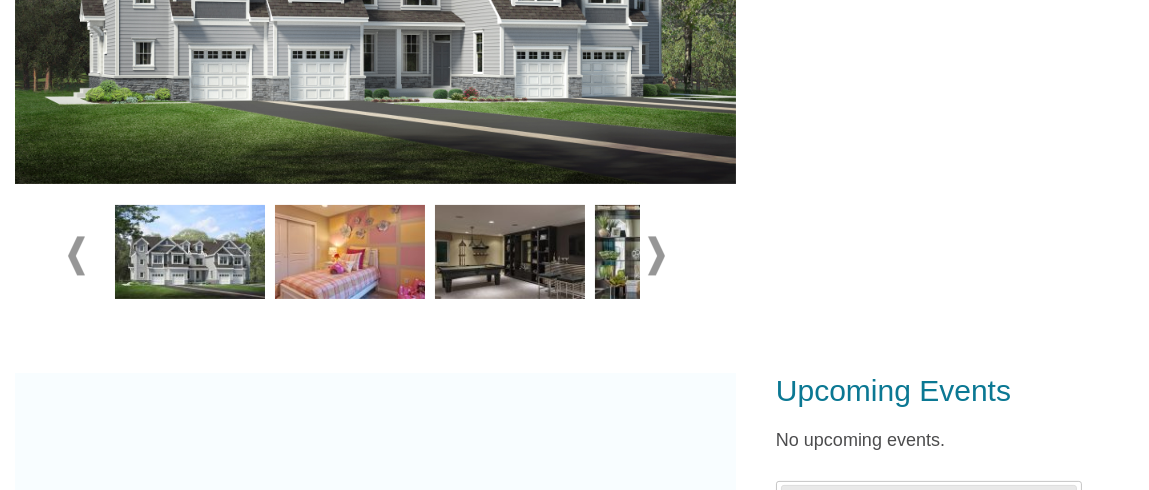scroll, scrollTop: 701, scrollLeft: 0, axis: vertical 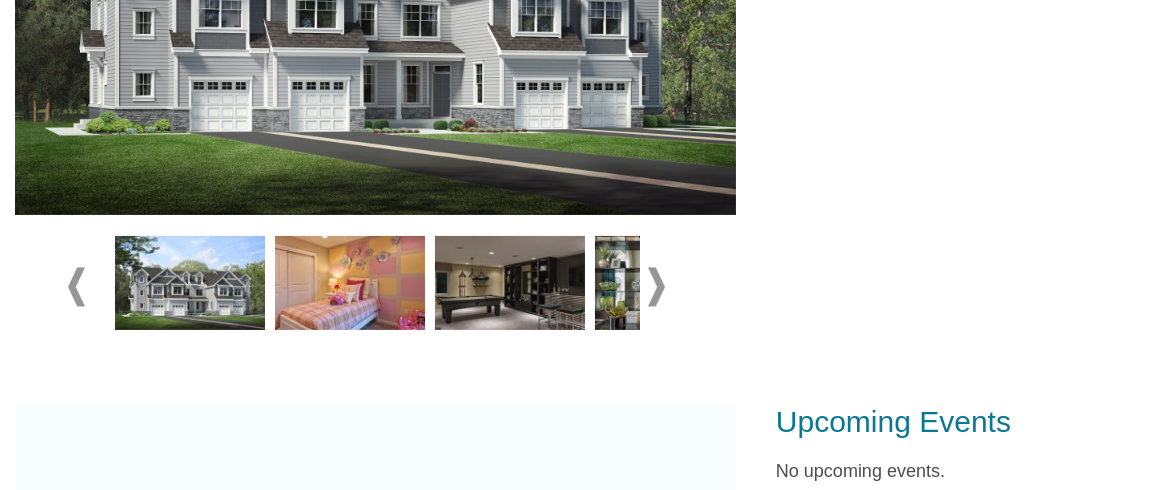 click at bounding box center [656, 286] 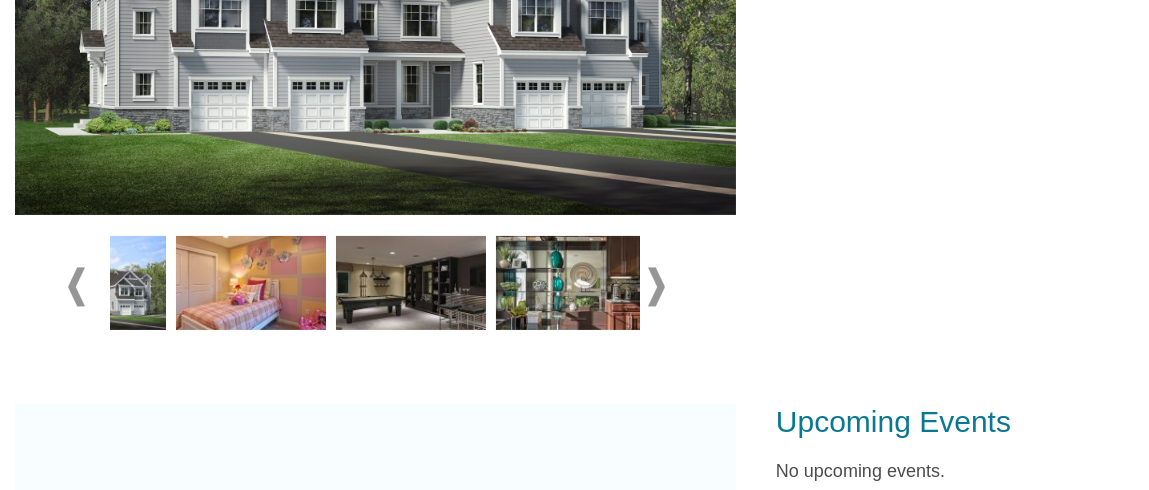 click at bounding box center [656, 286] 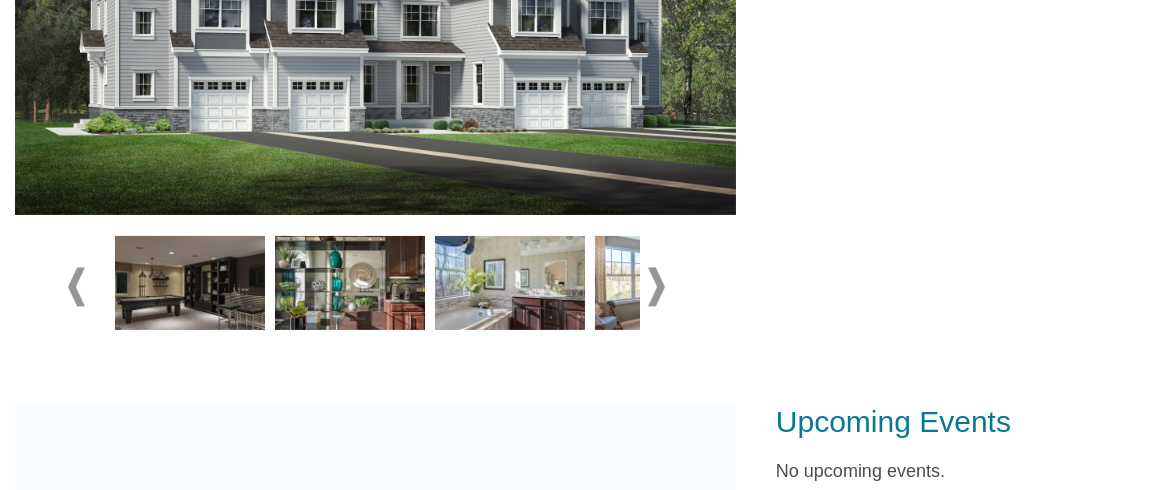 click at bounding box center [656, 286] 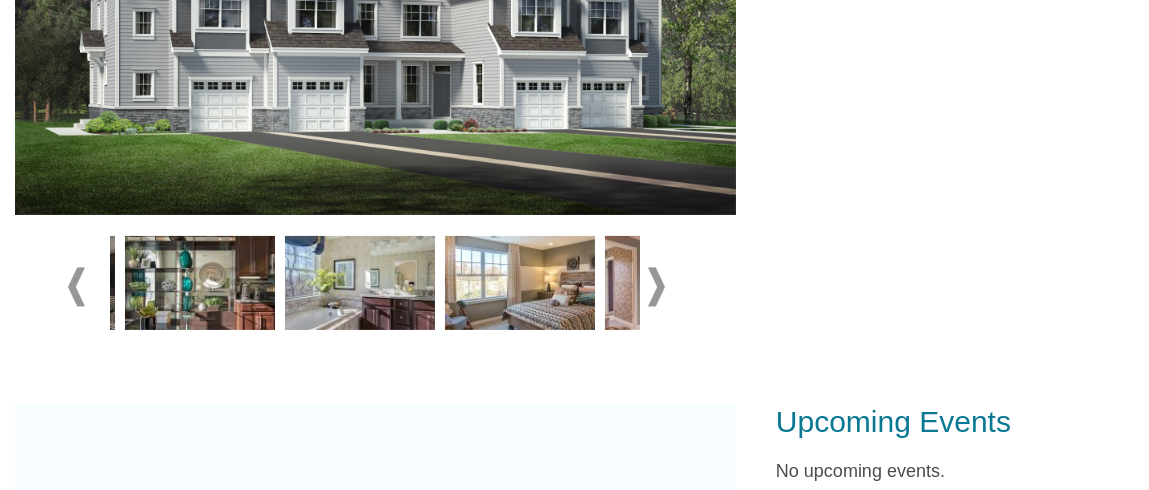 click at bounding box center (656, 286) 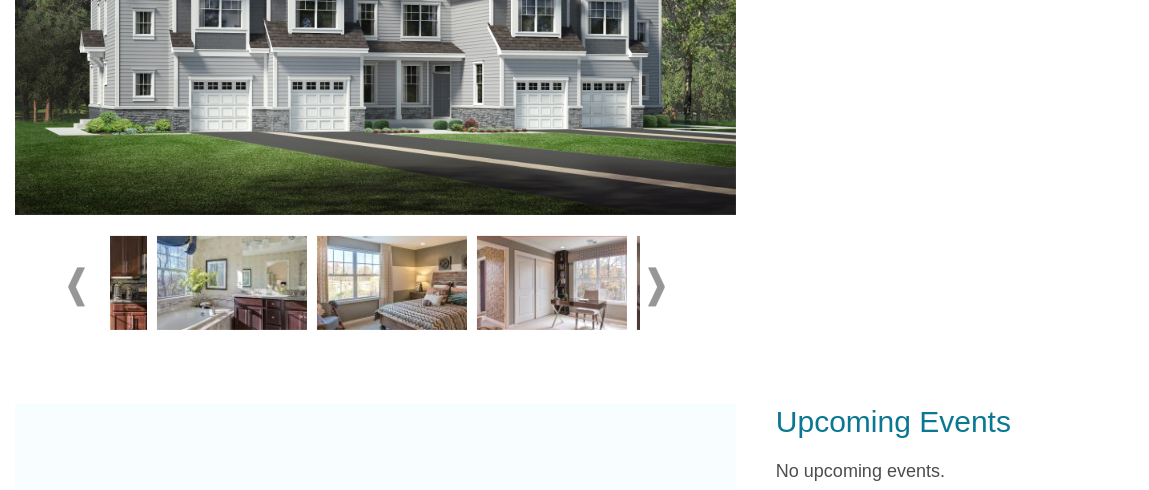 click at bounding box center [656, 286] 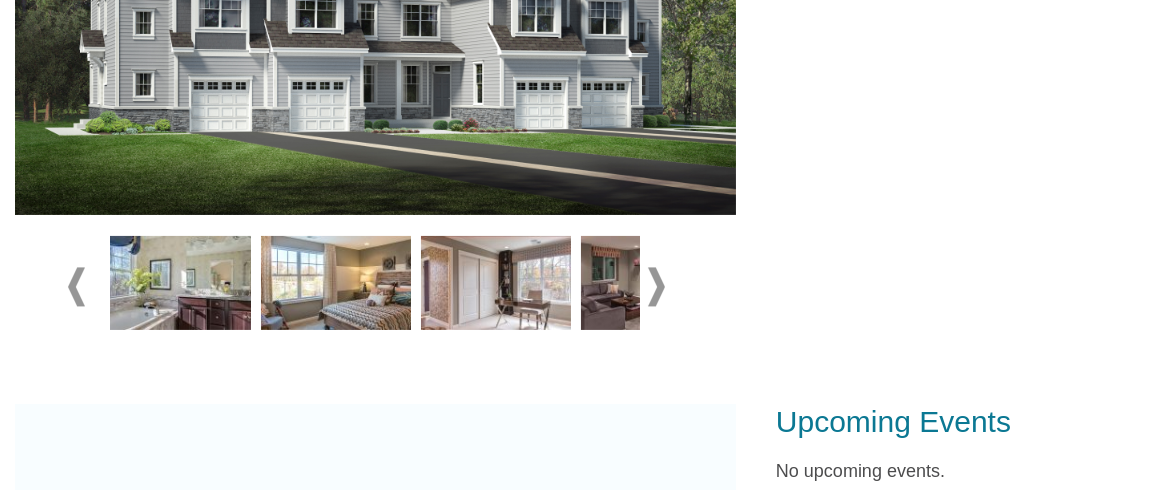 click at bounding box center [656, 286] 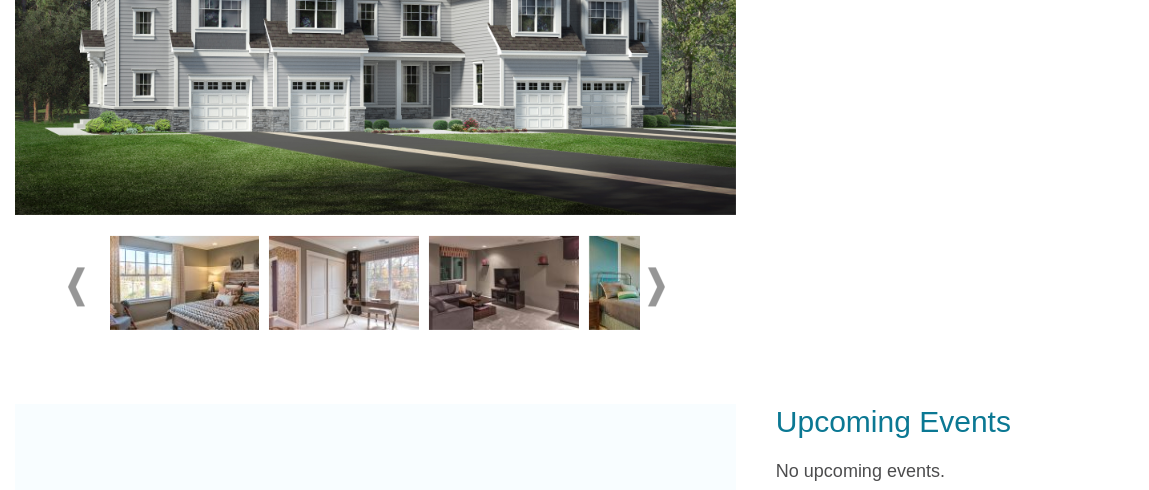 click at bounding box center (656, 286) 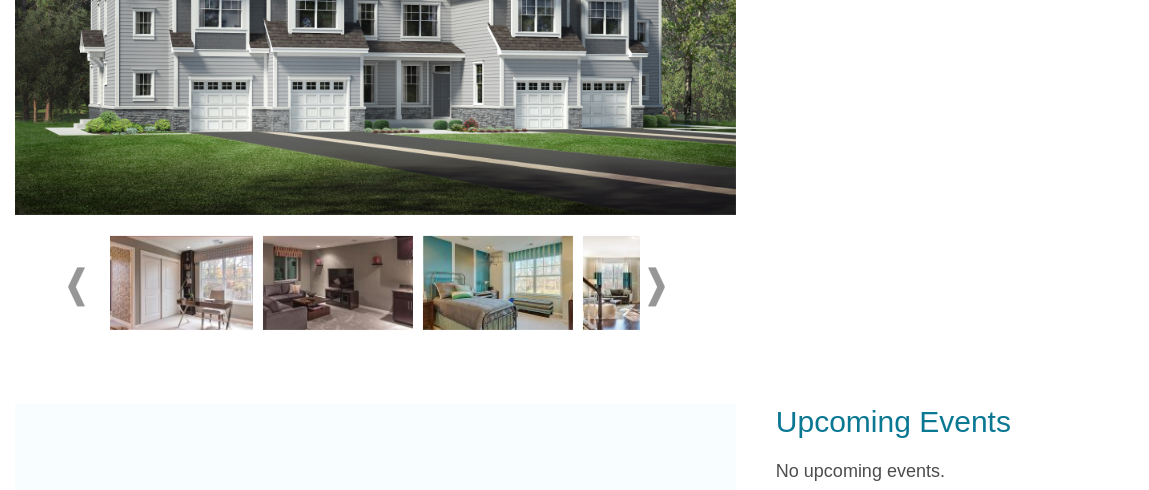 click at bounding box center (656, 286) 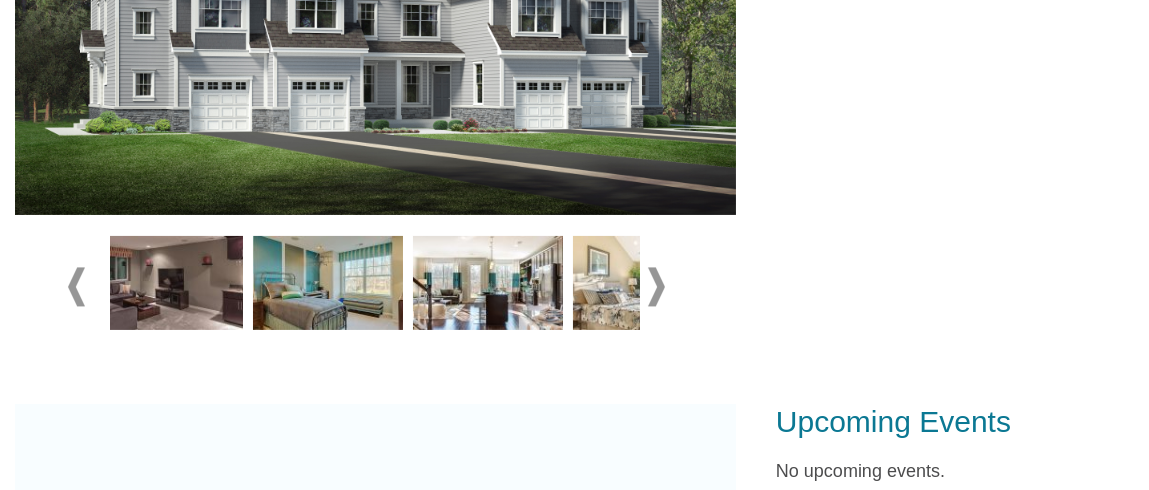 click at bounding box center (656, 286) 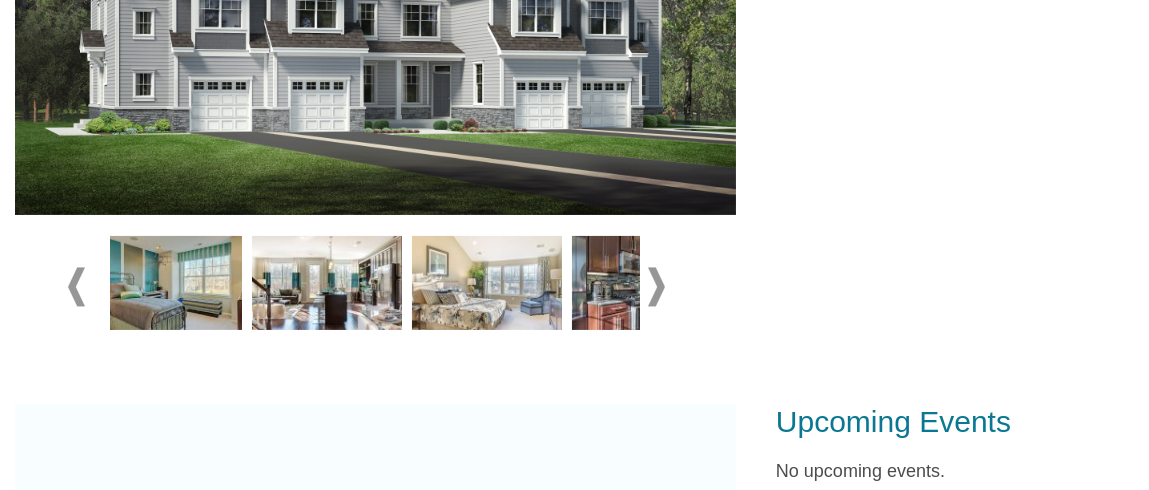 click at bounding box center (656, 286) 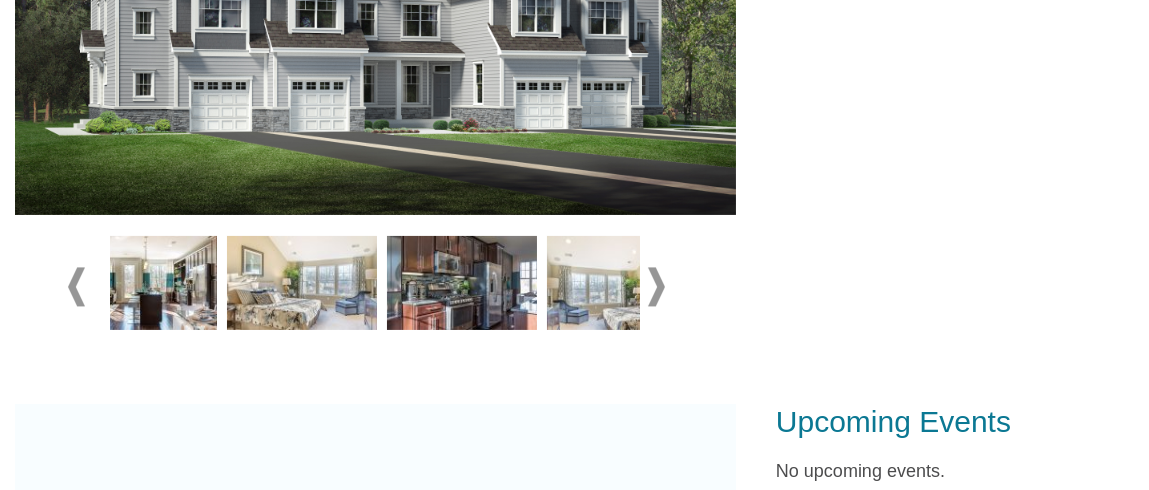 click at bounding box center [656, 286] 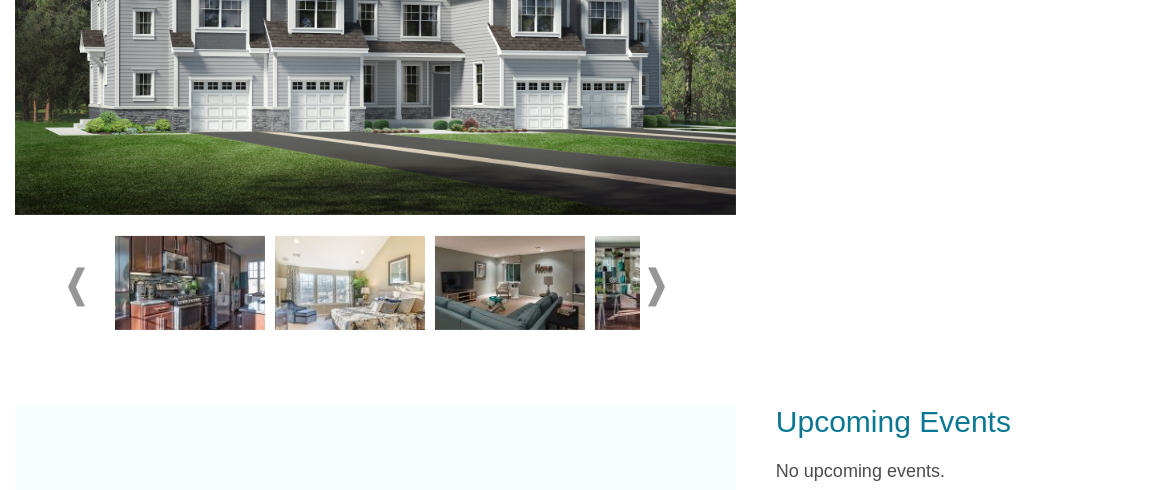 click at bounding box center (656, 286) 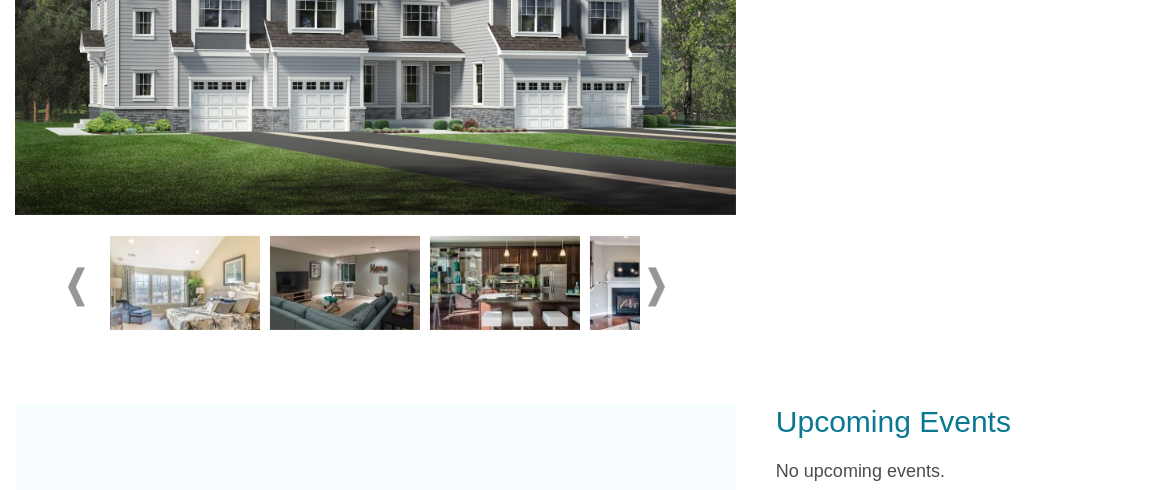 click at bounding box center (656, 286) 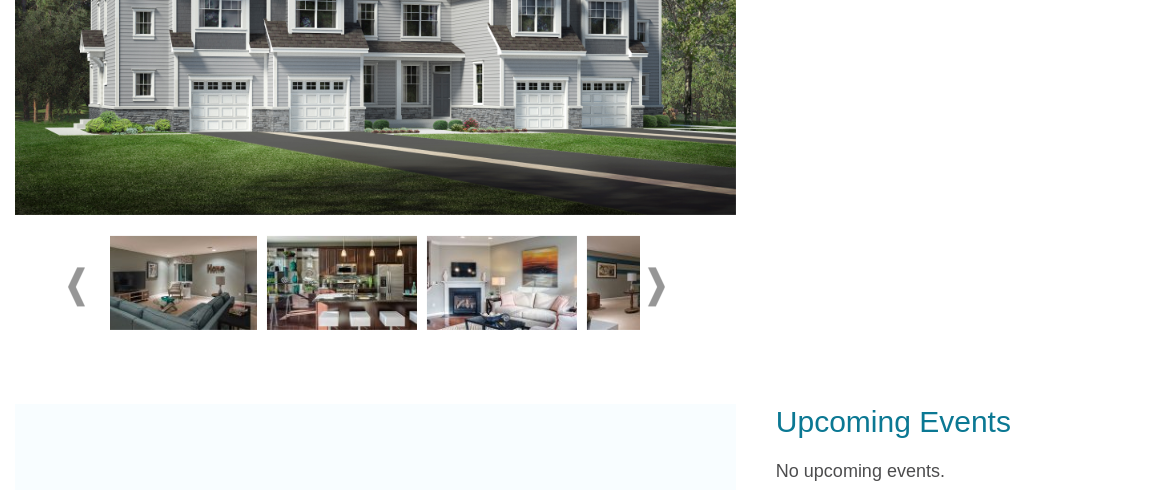 click at bounding box center (656, 286) 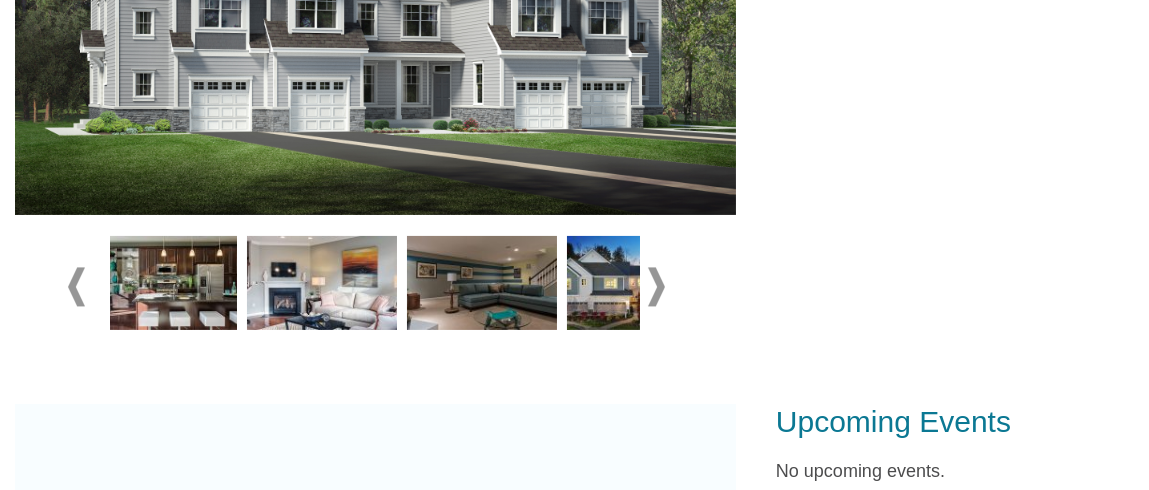 click at bounding box center (656, 286) 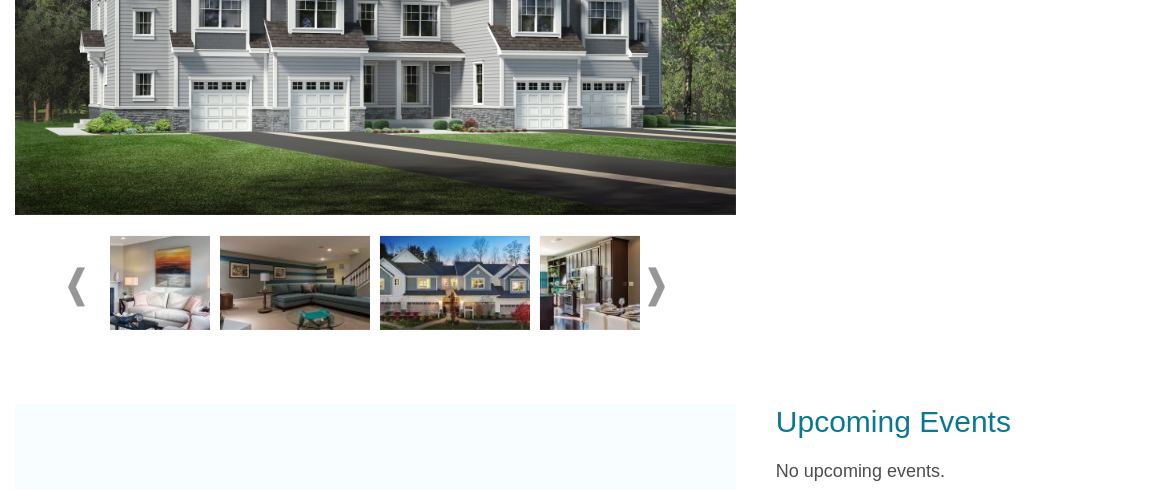 click at bounding box center (656, 286) 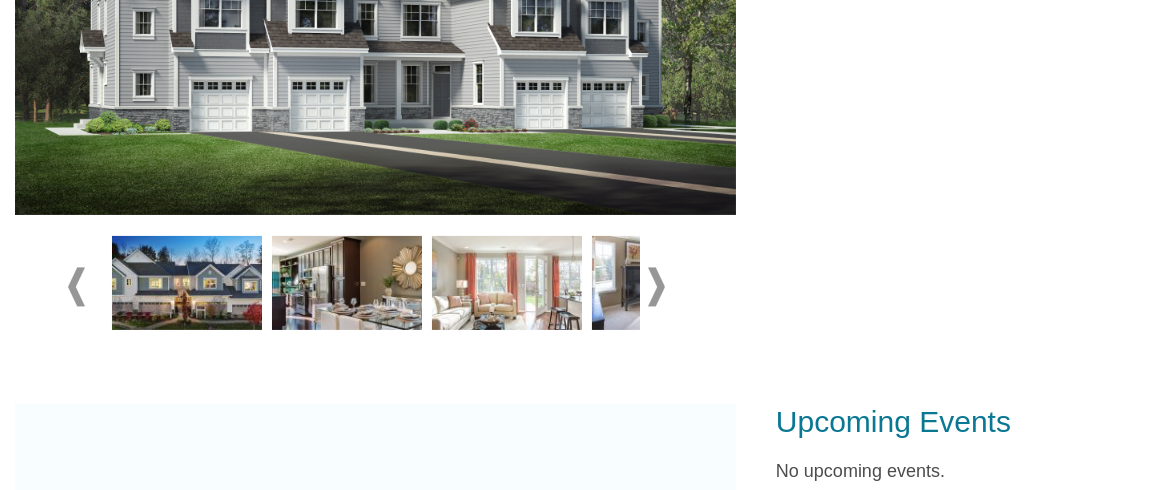 click at bounding box center (656, 286) 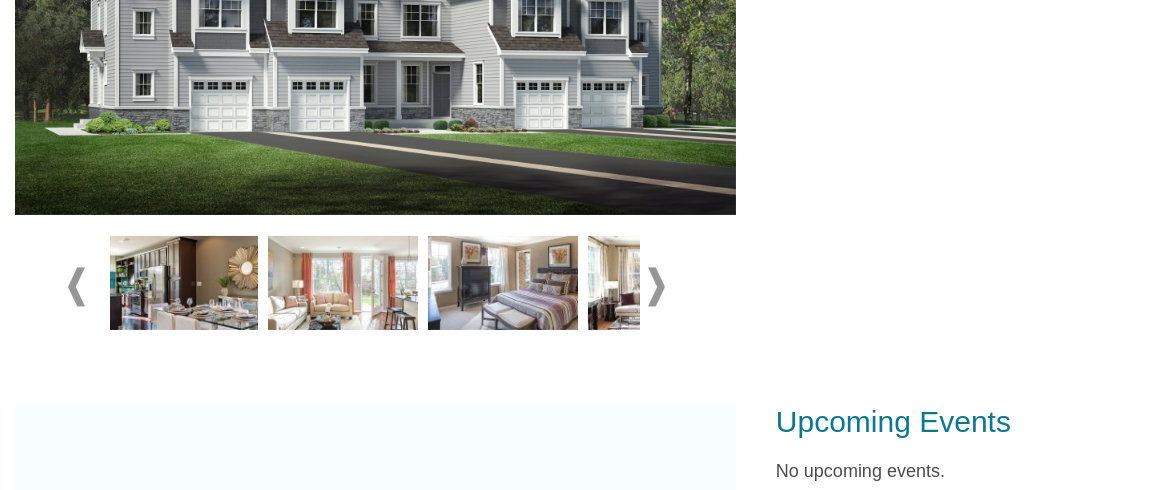 click at bounding box center (656, 286) 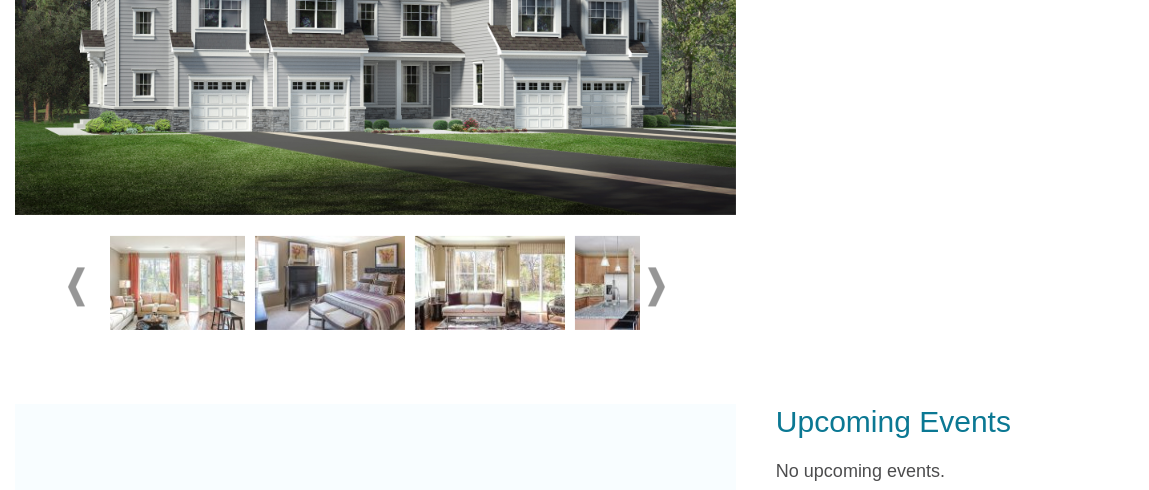 click at bounding box center [656, 286] 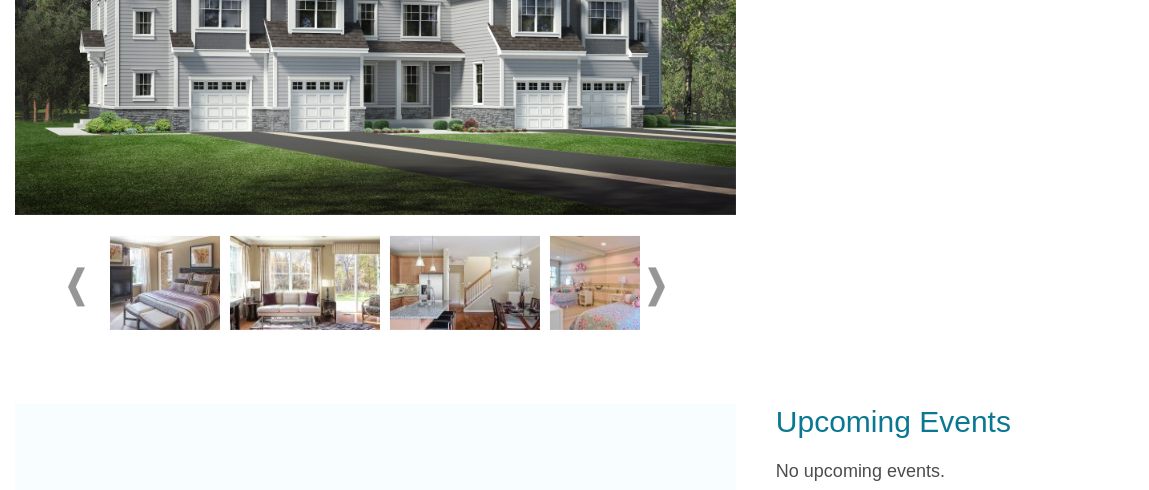 click at bounding box center [656, 286] 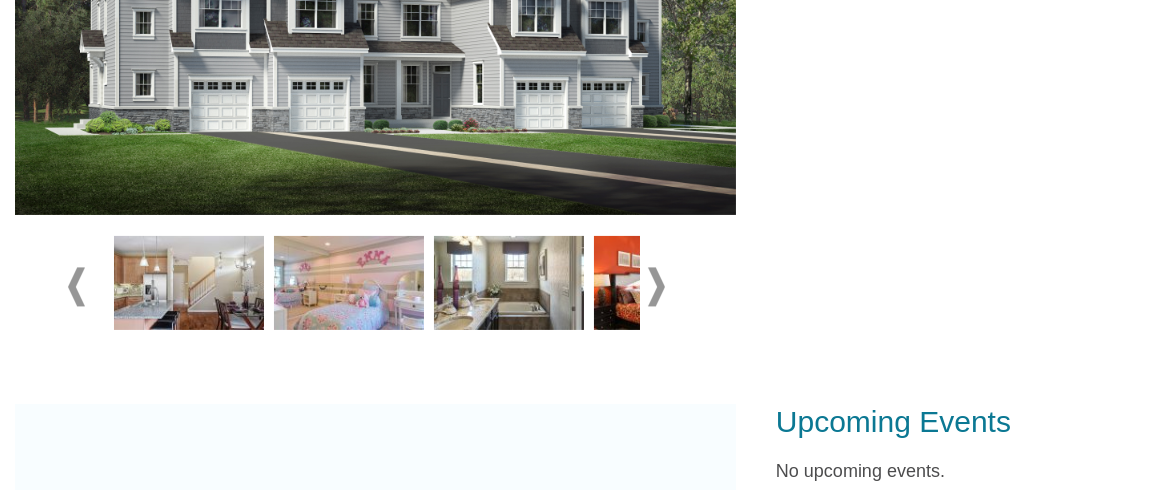 click at bounding box center (656, 286) 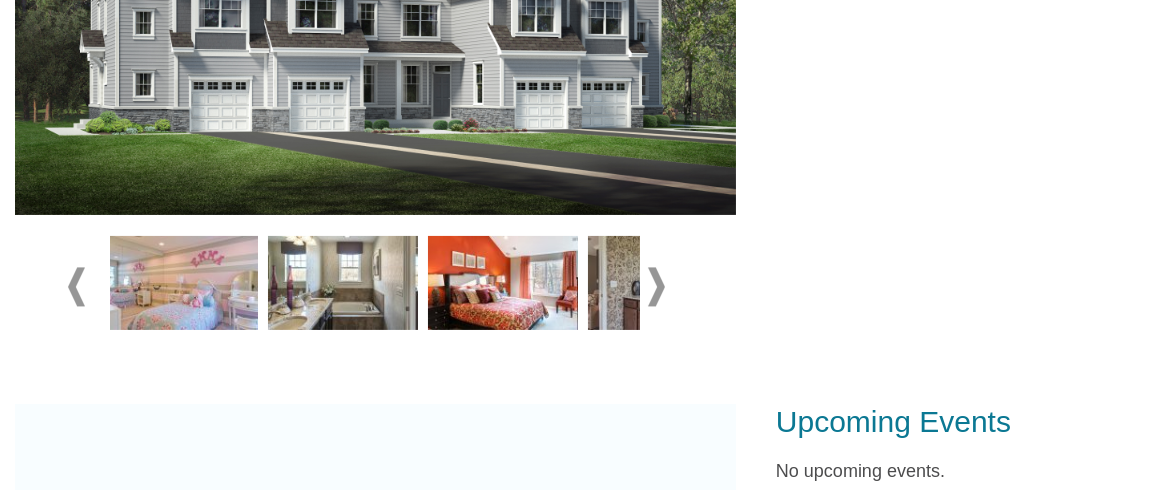 click at bounding box center [656, 286] 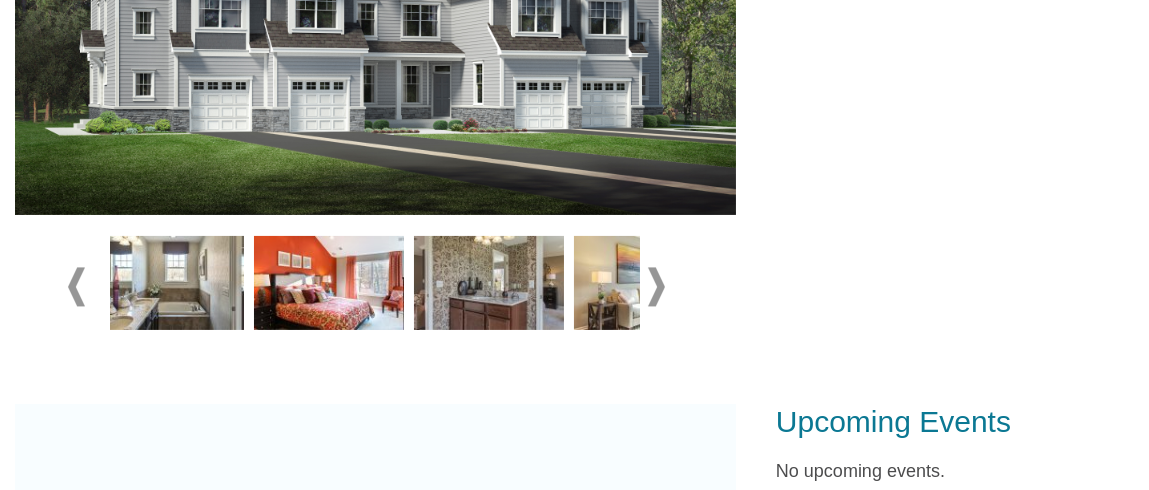 click at bounding box center [656, 286] 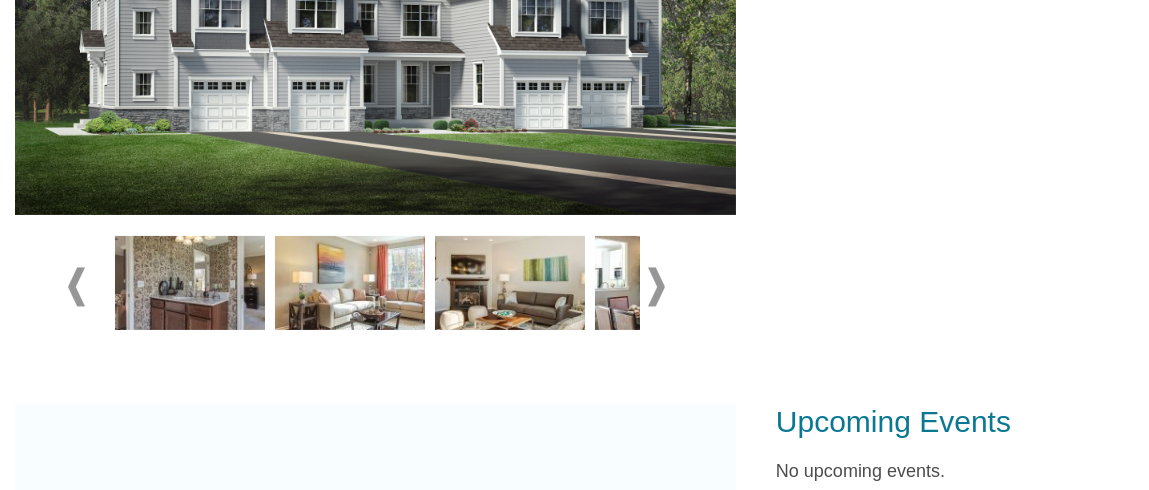 click at bounding box center (656, 286) 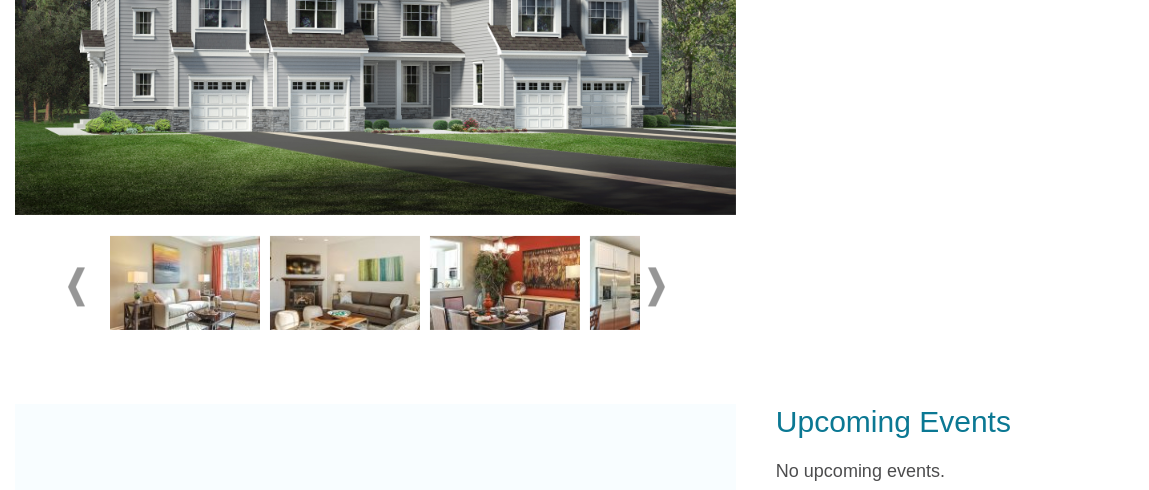 click at bounding box center (656, 286) 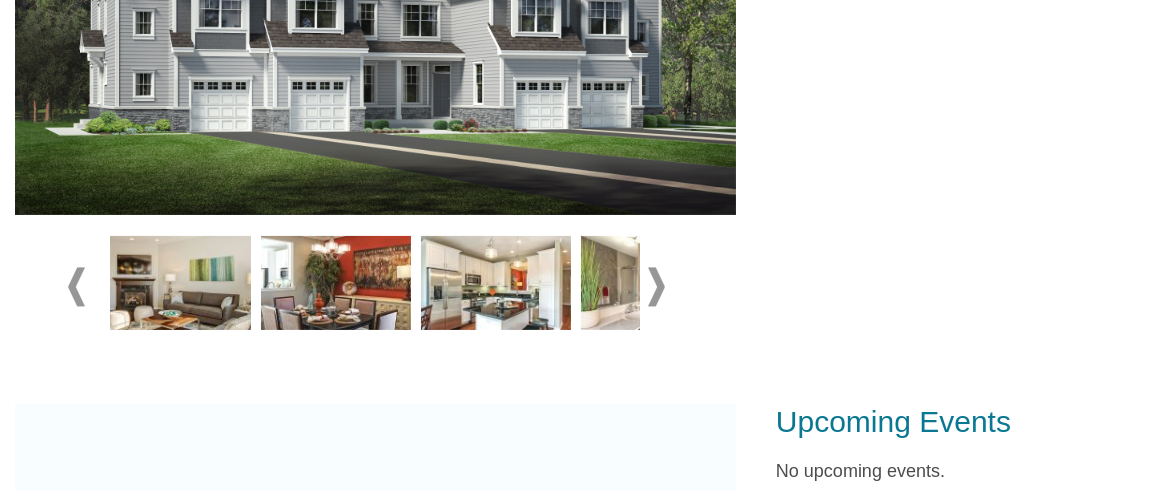 click at bounding box center [656, 286] 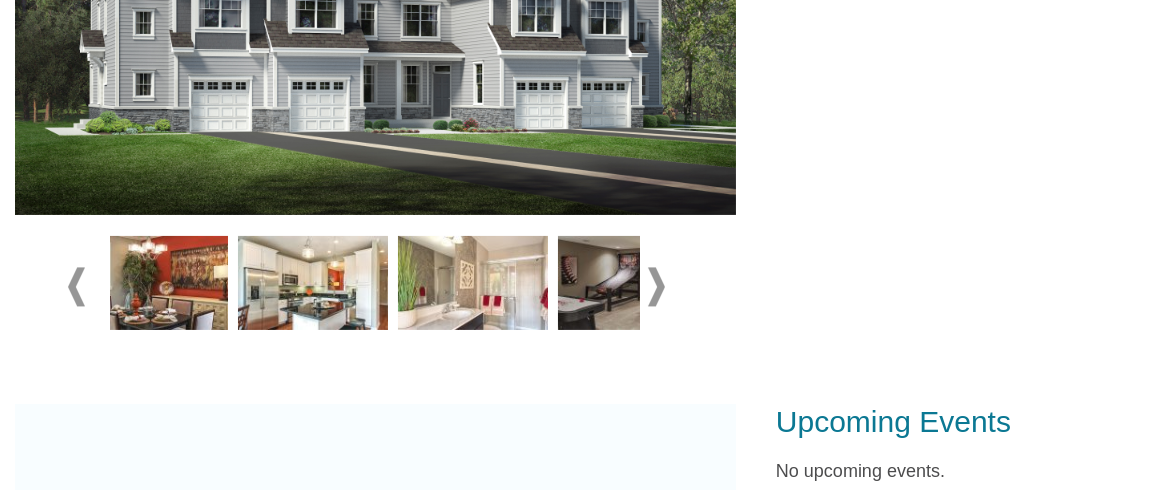 click at bounding box center [656, 286] 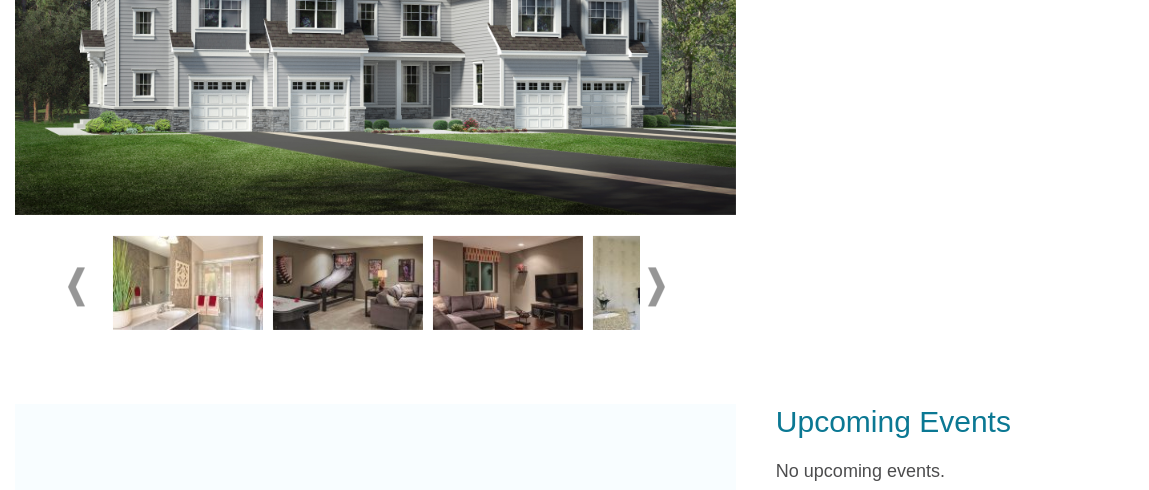 click at bounding box center [656, 286] 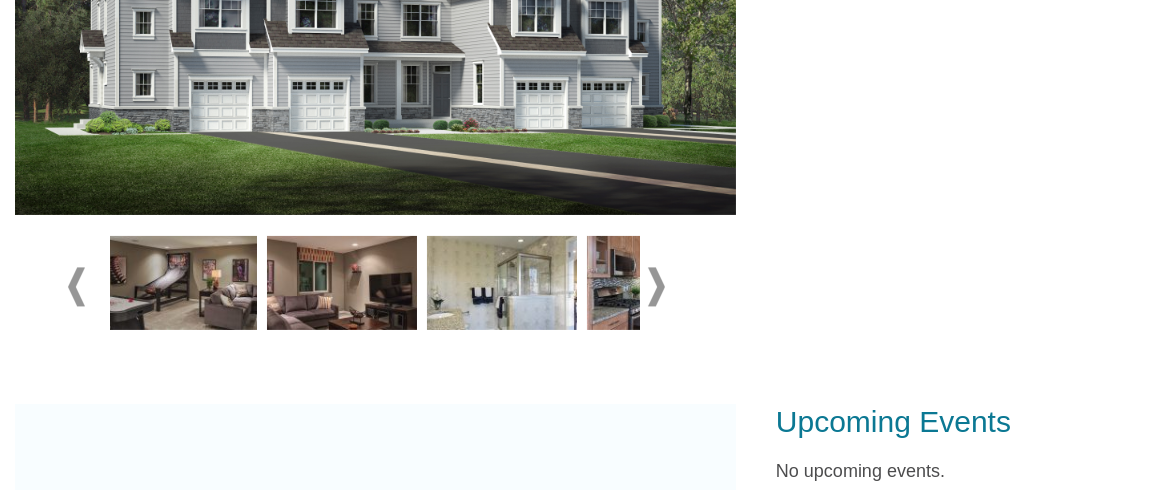 click at bounding box center (656, 286) 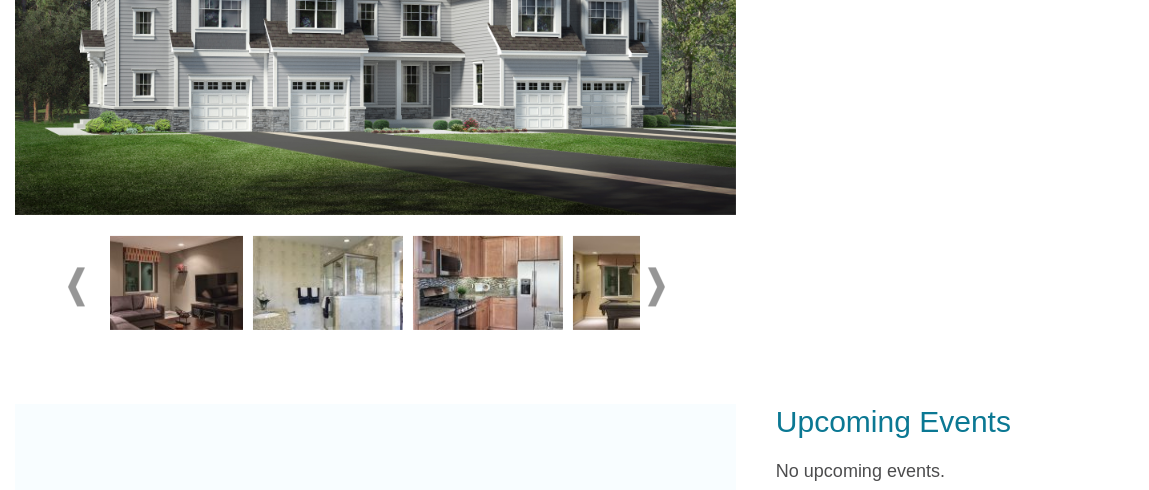 click at bounding box center [656, 286] 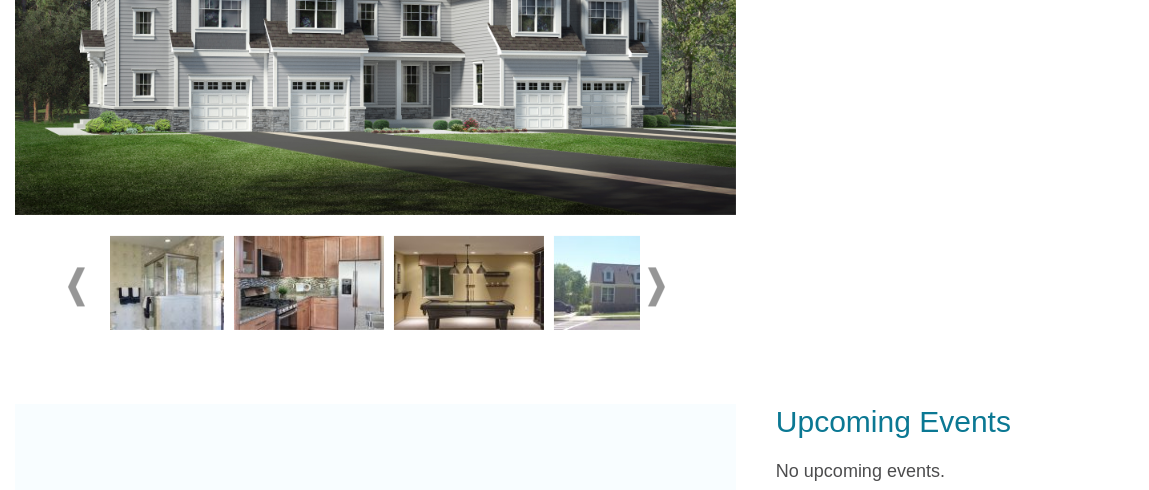 click at bounding box center (656, 286) 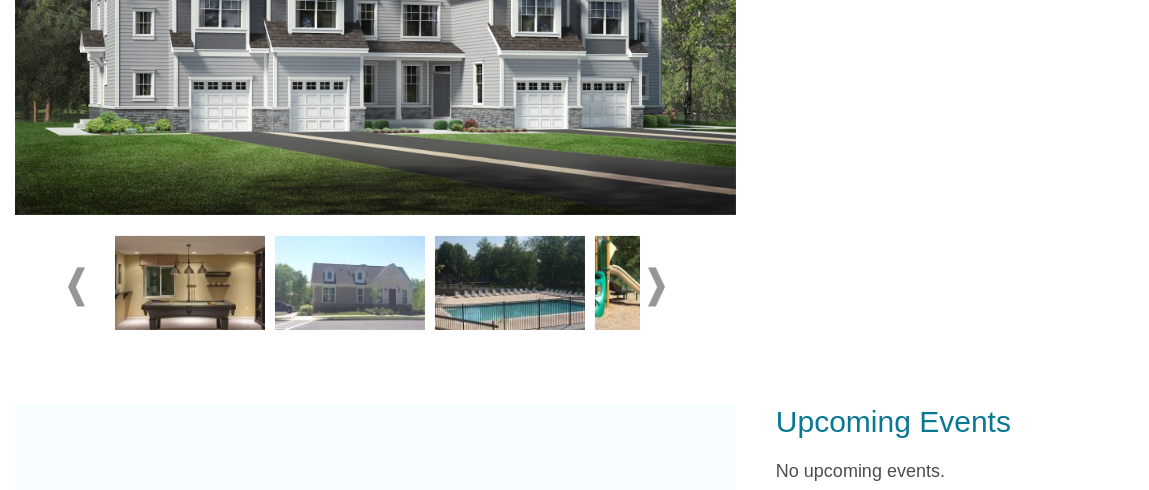 click at bounding box center [656, 286] 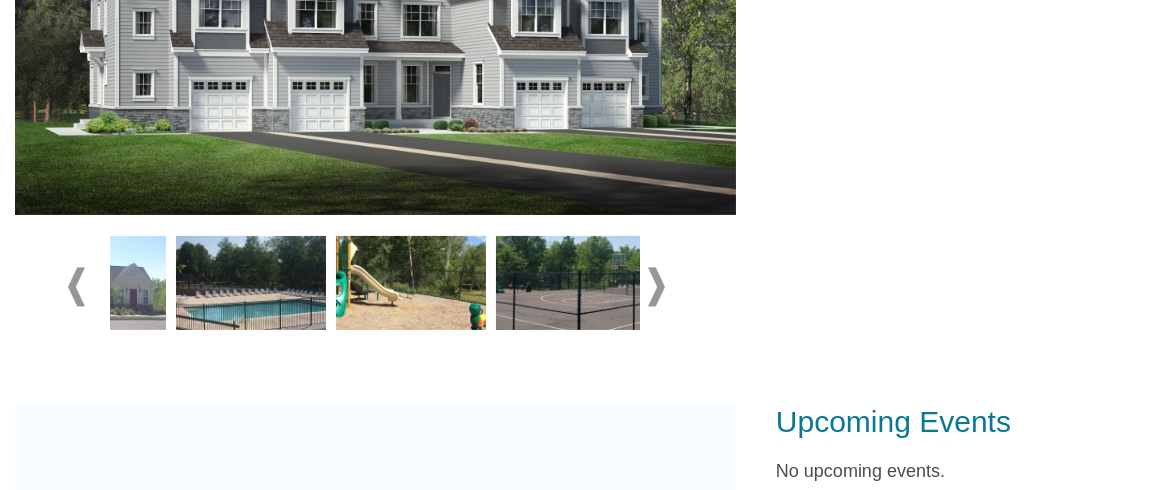 click at bounding box center [656, 286] 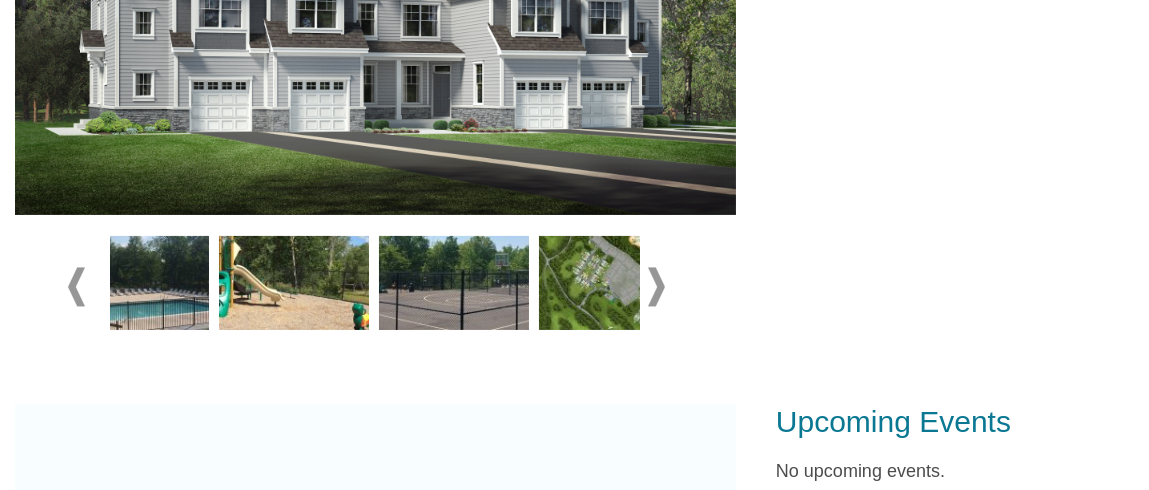 click at bounding box center (656, 286) 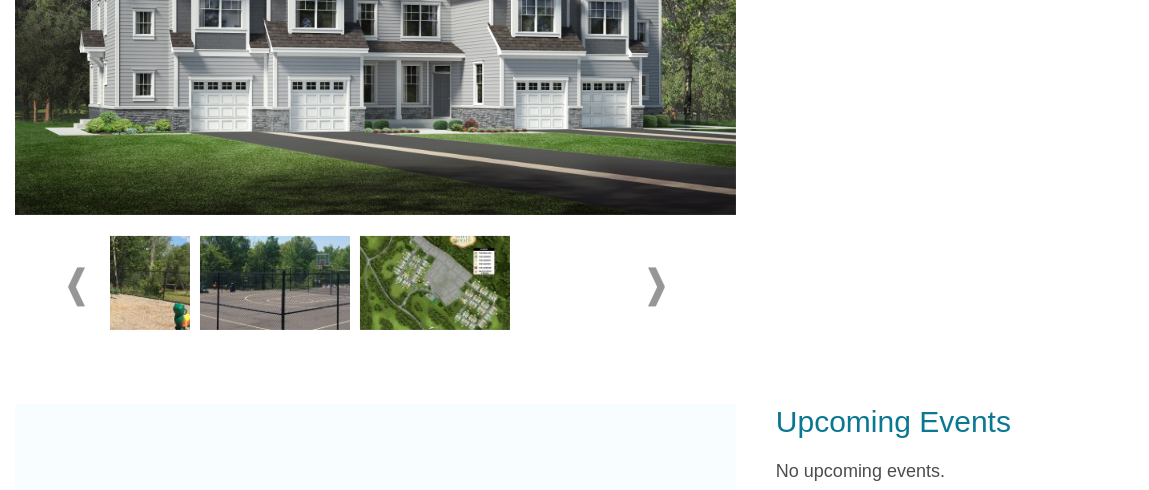 click at bounding box center (656, 286) 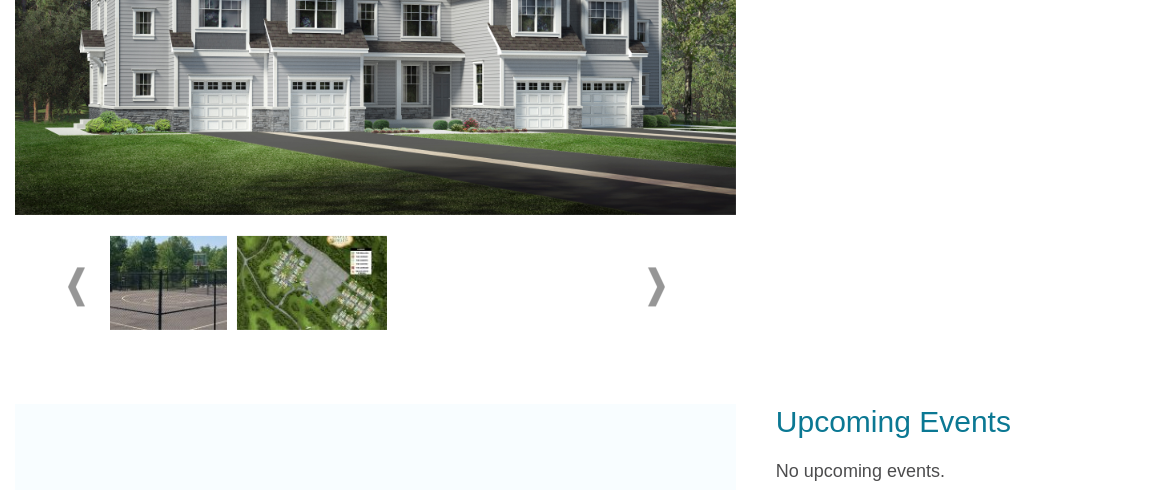 click at bounding box center [656, 286] 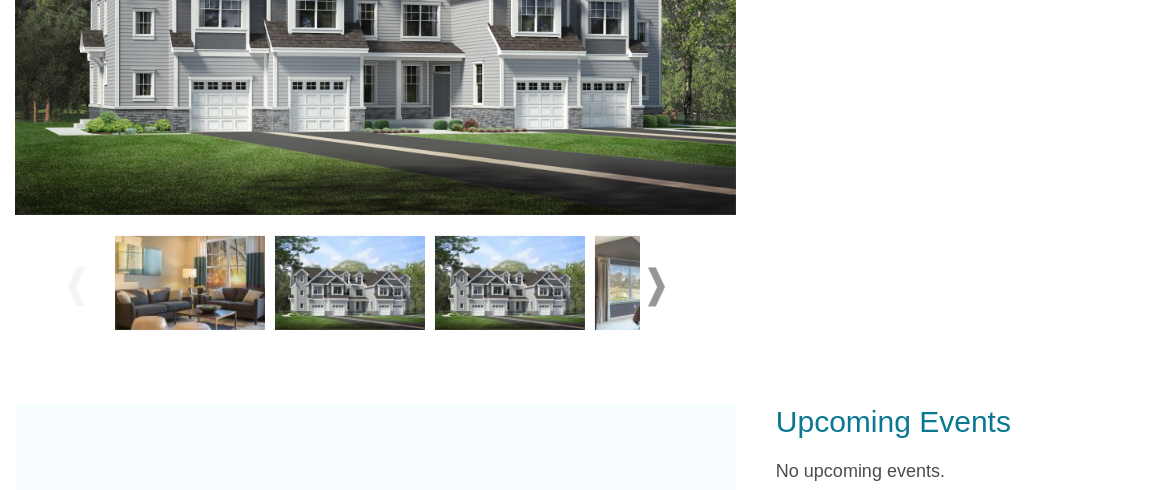 click at bounding box center [656, 286] 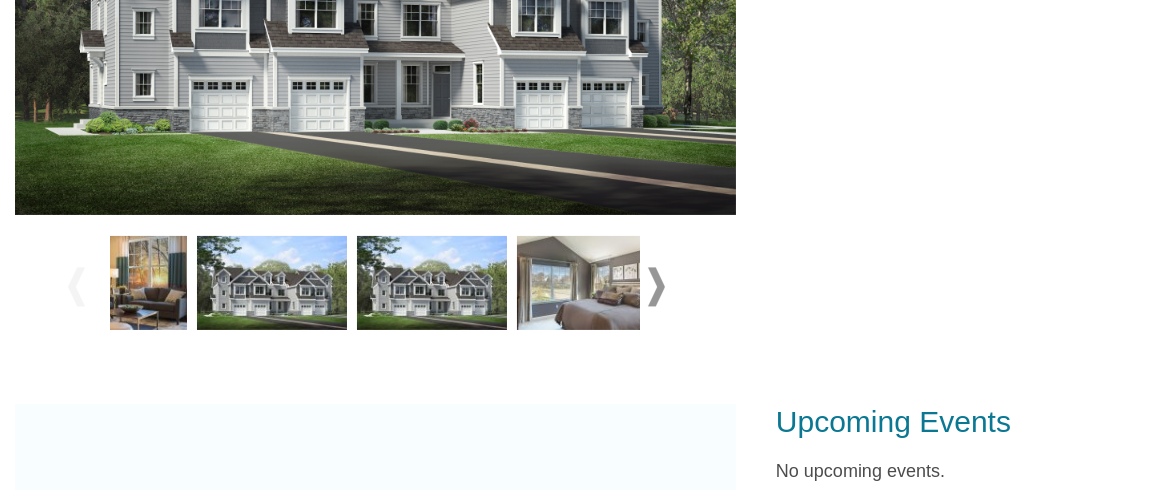 click at bounding box center [656, 286] 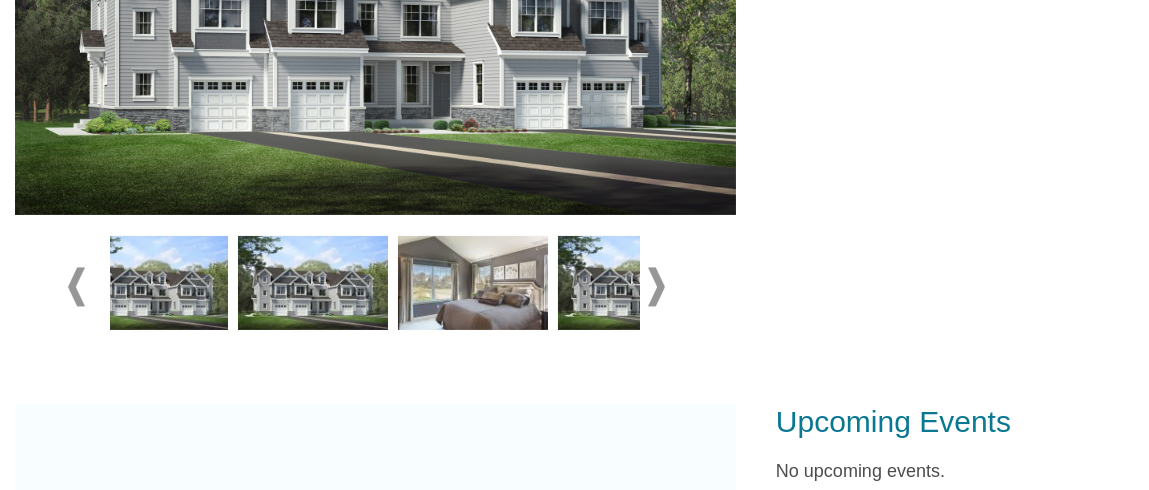 click at bounding box center [656, 286] 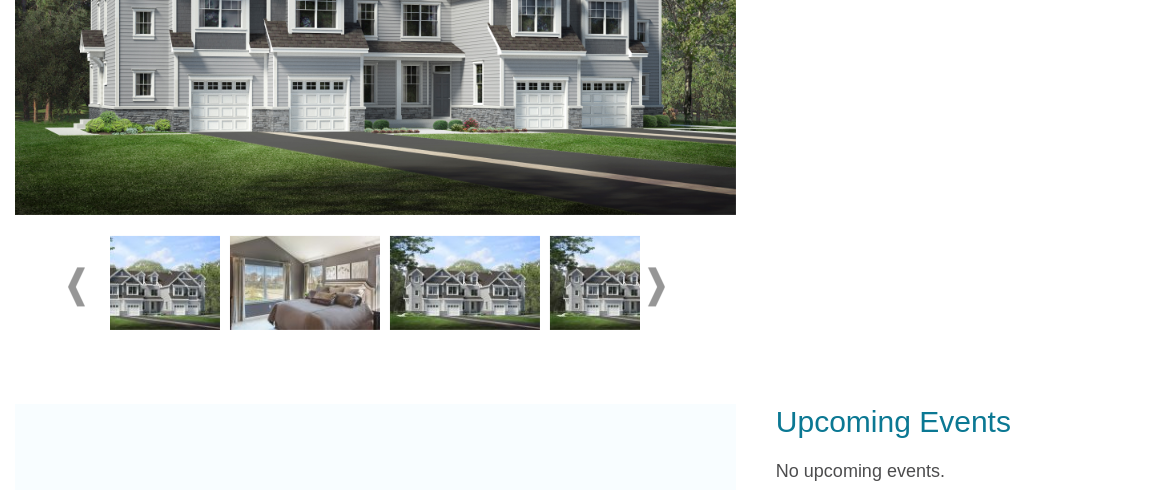 click at bounding box center [656, 286] 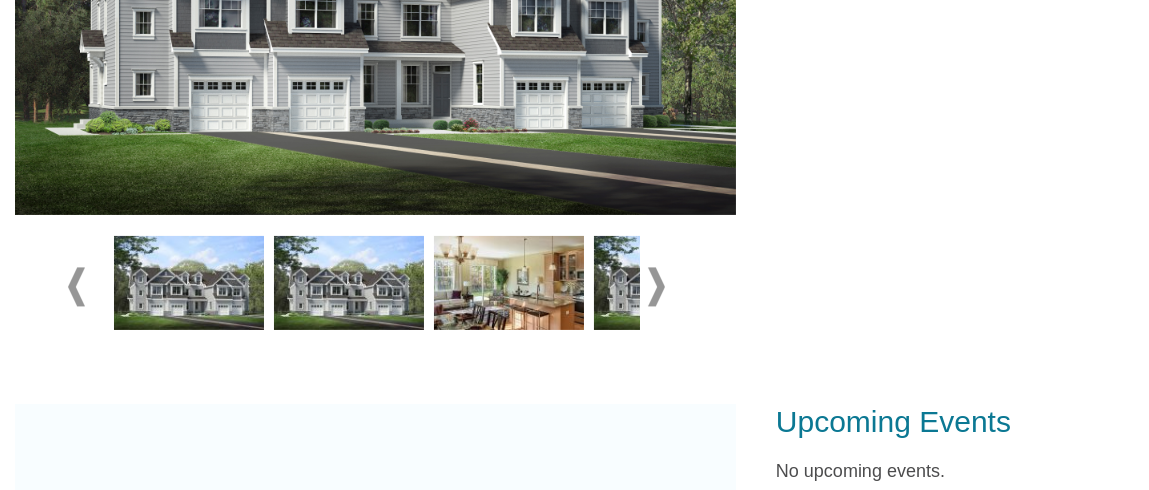 click at bounding box center [656, 286] 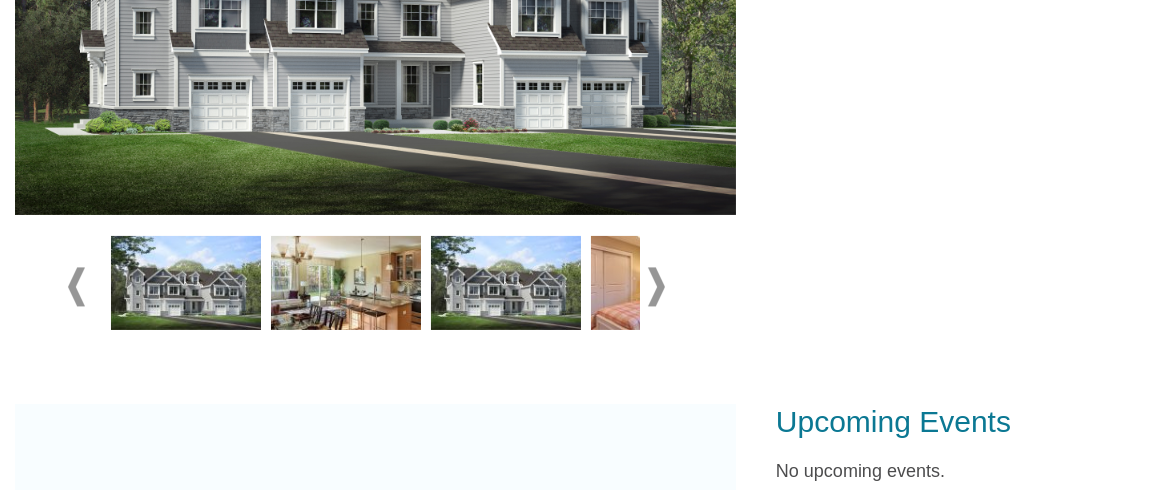 click at bounding box center (656, 286) 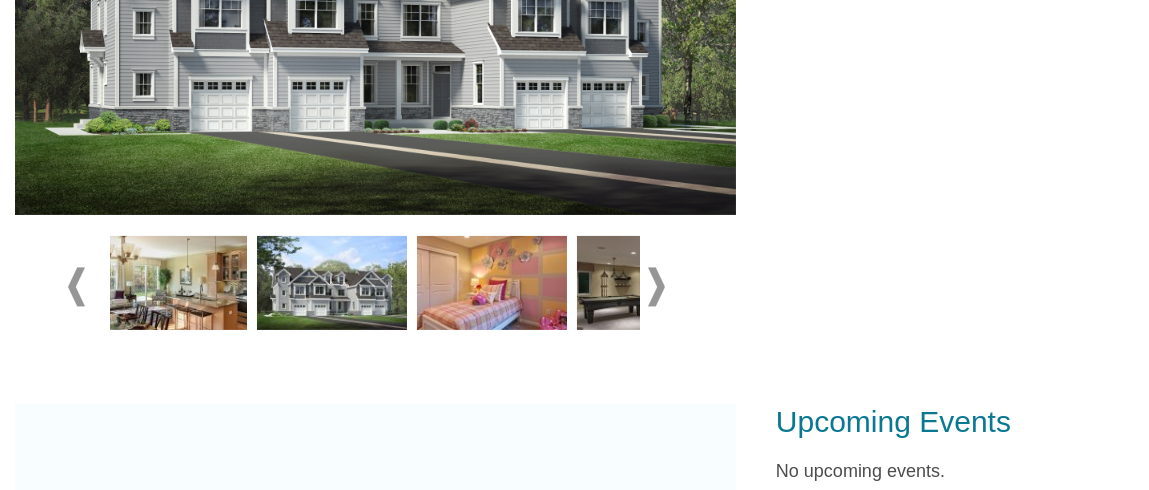 click at bounding box center [656, 286] 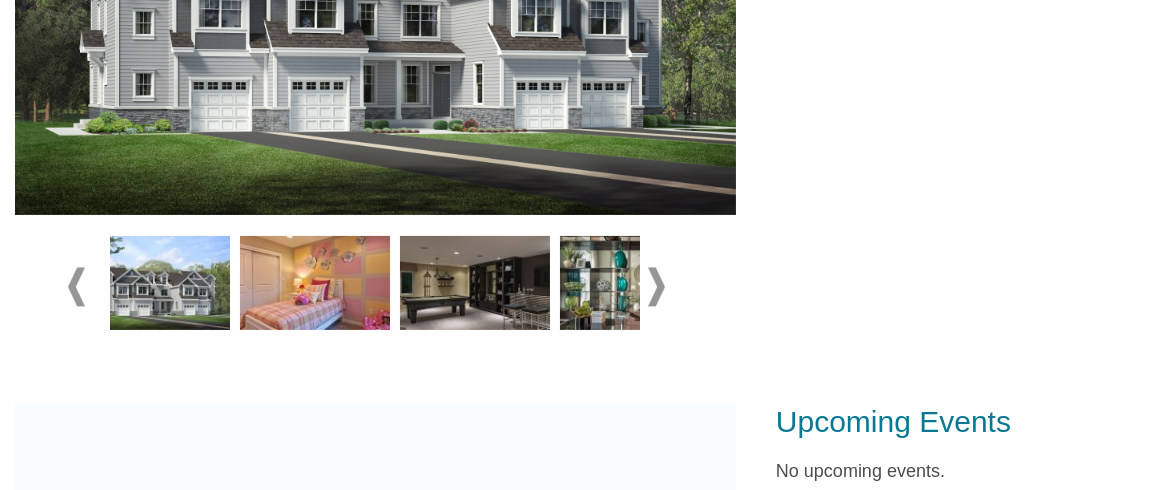 click at bounding box center (656, 286) 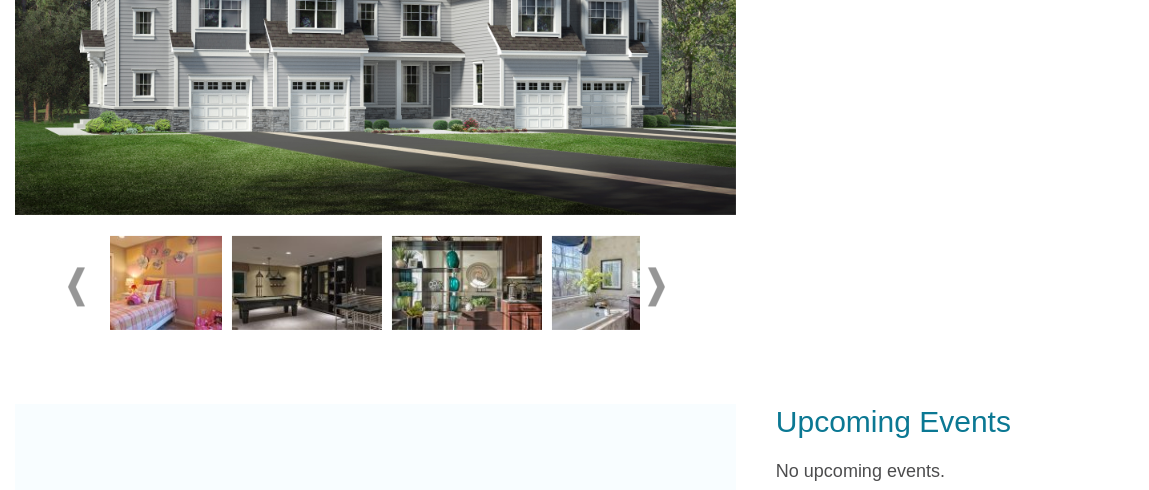 click at bounding box center (656, 286) 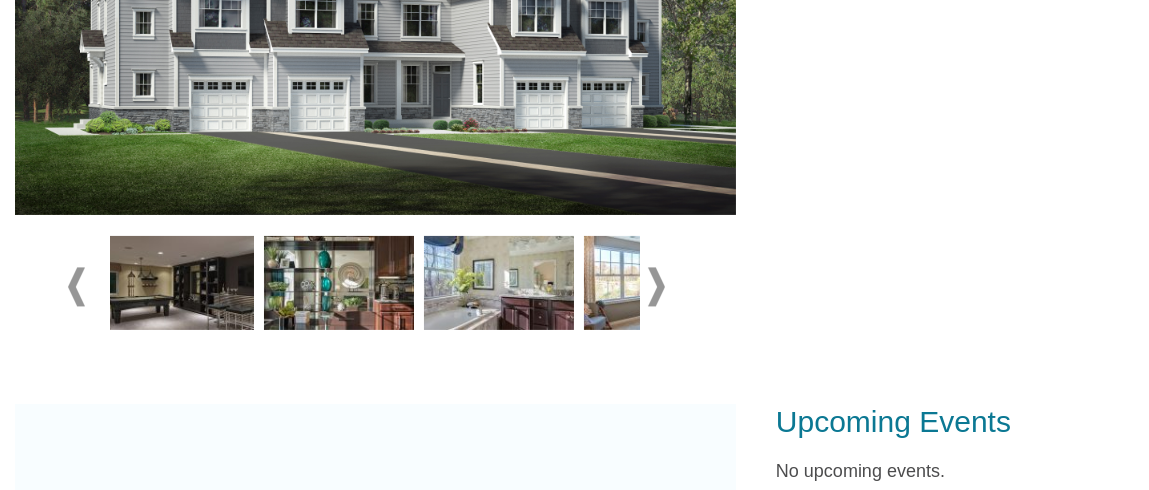click at bounding box center [656, 286] 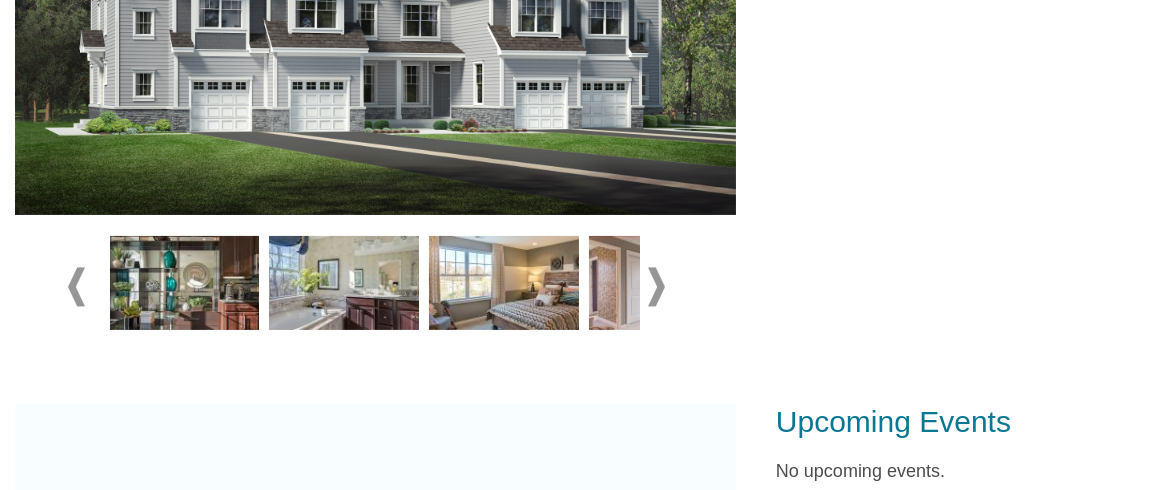 click at bounding box center [656, 286] 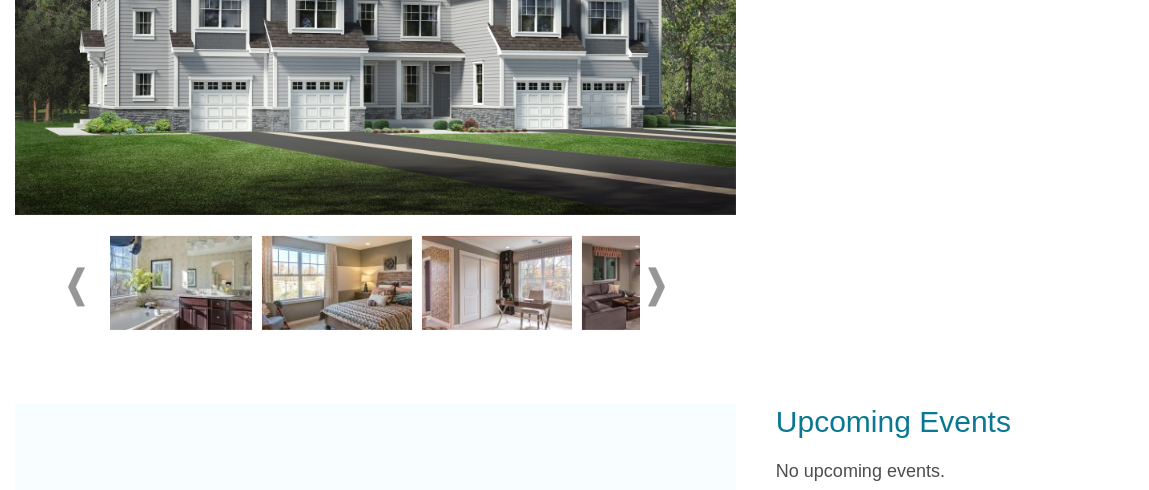 click at bounding box center [656, 286] 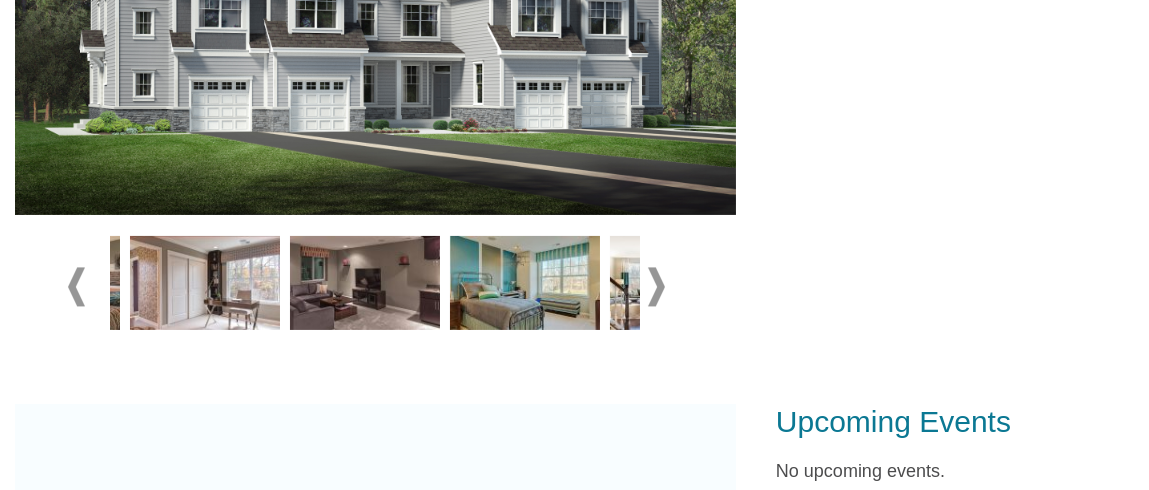 click at bounding box center (656, 286) 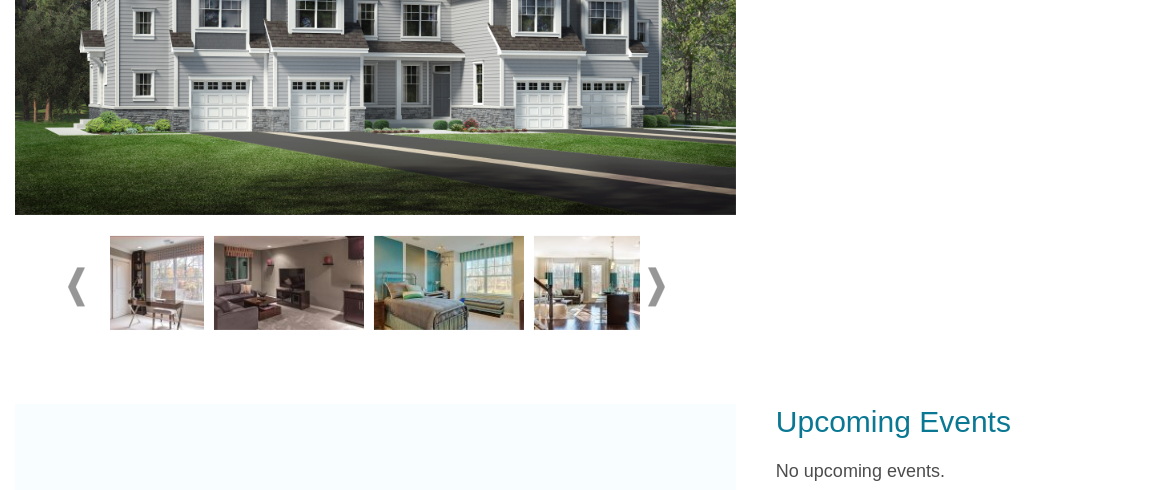 click at bounding box center (656, 286) 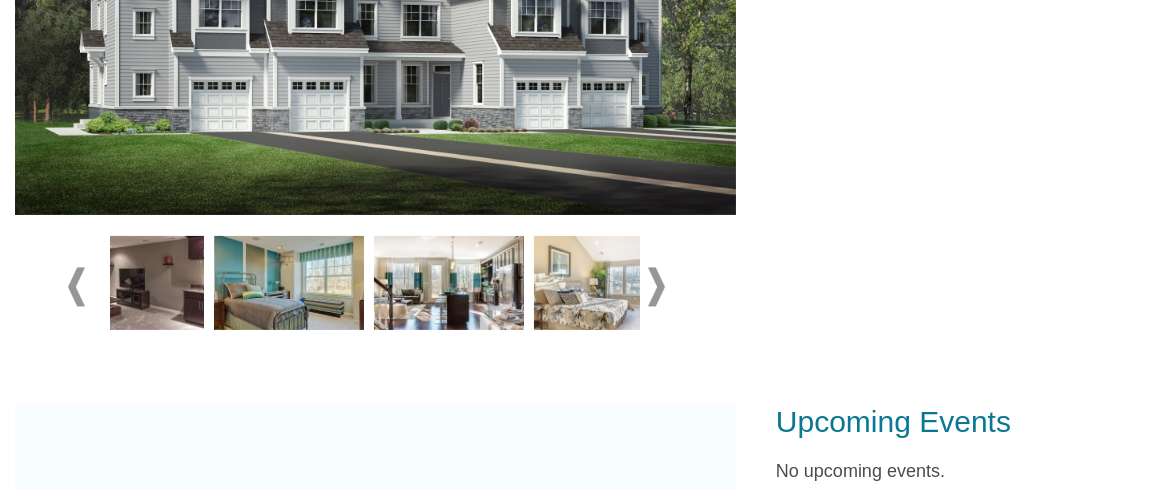 click at bounding box center [656, 286] 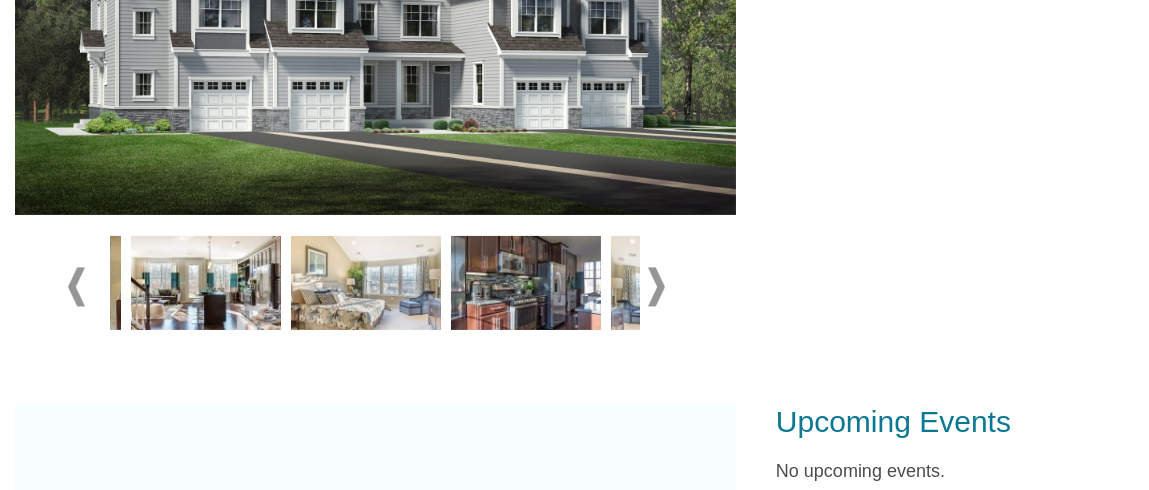 click at bounding box center (656, 286) 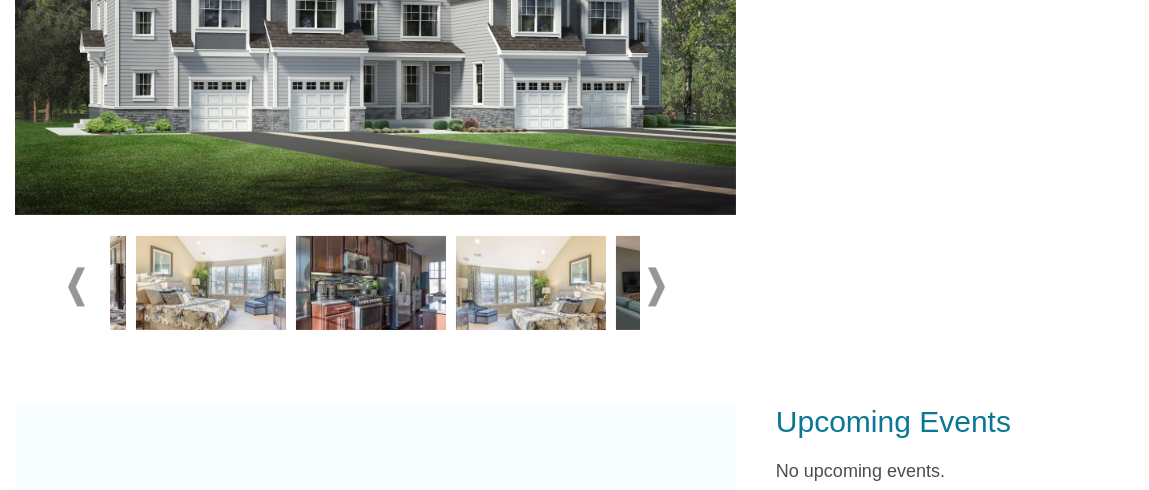 click at bounding box center [656, 286] 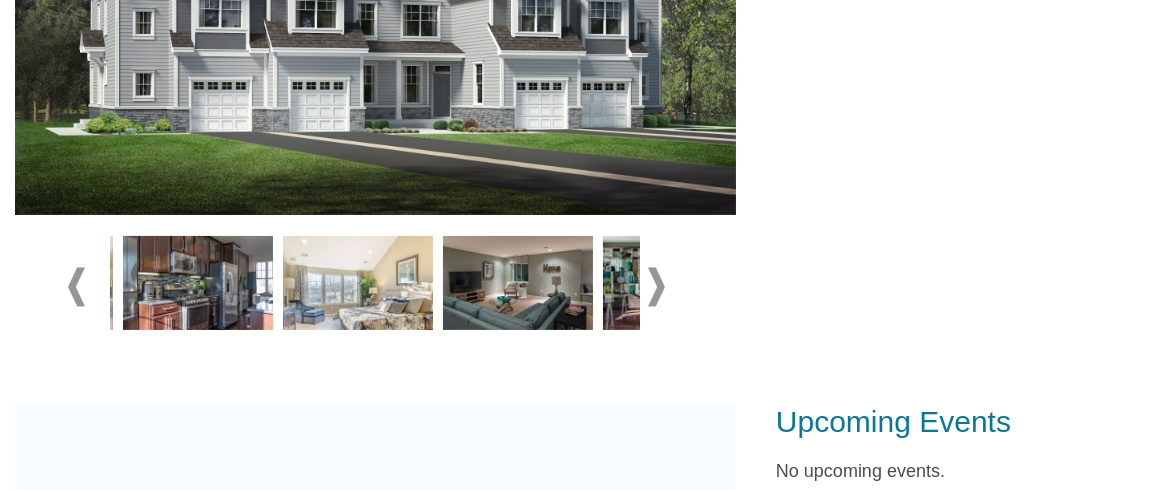 click at bounding box center [656, 286] 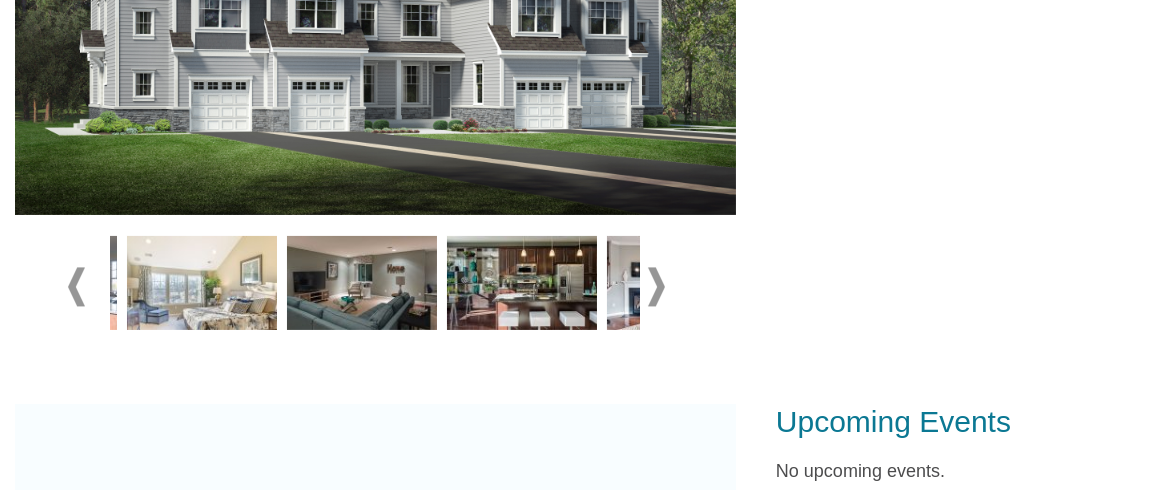 click at bounding box center [656, 286] 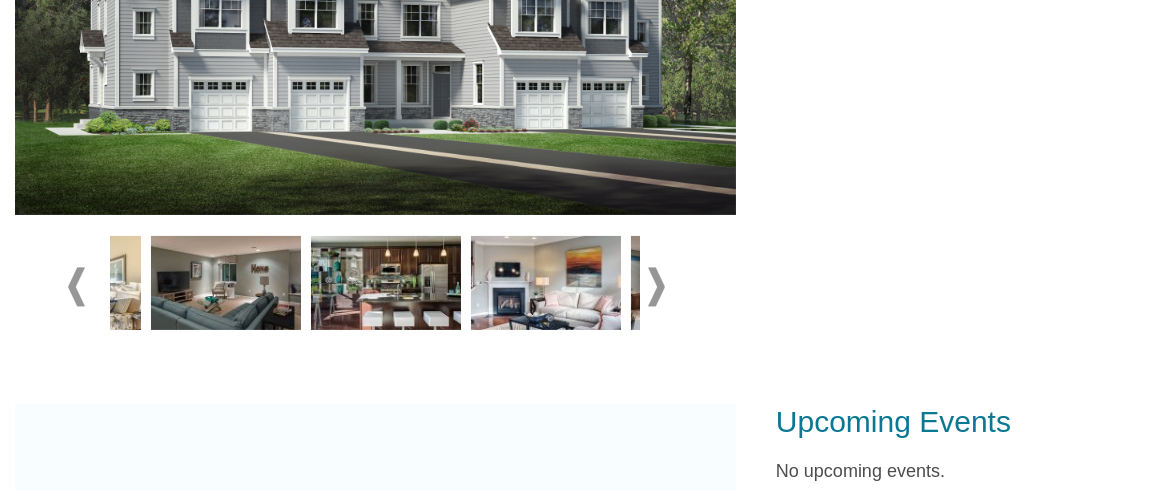 click at bounding box center [656, 286] 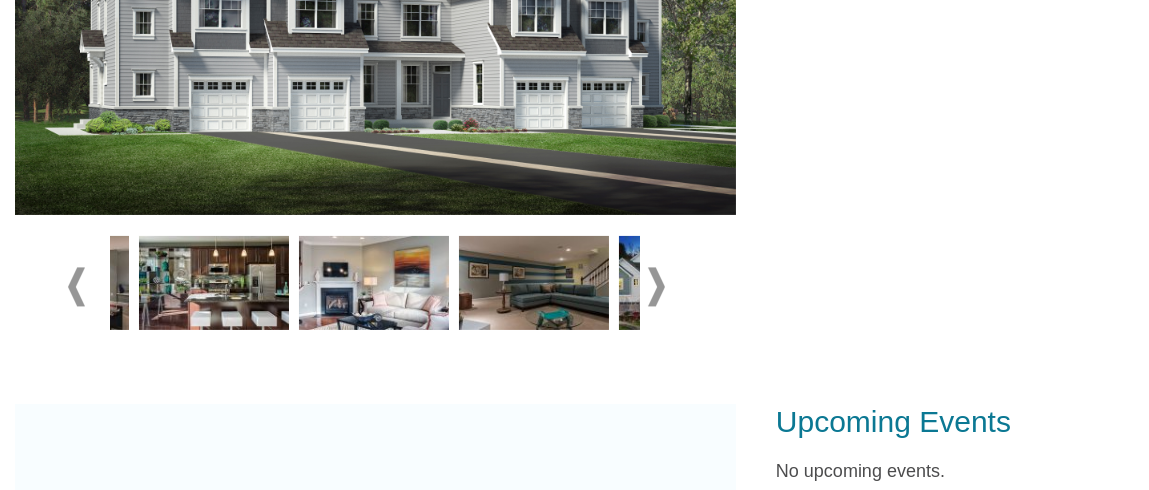 click at bounding box center [656, 286] 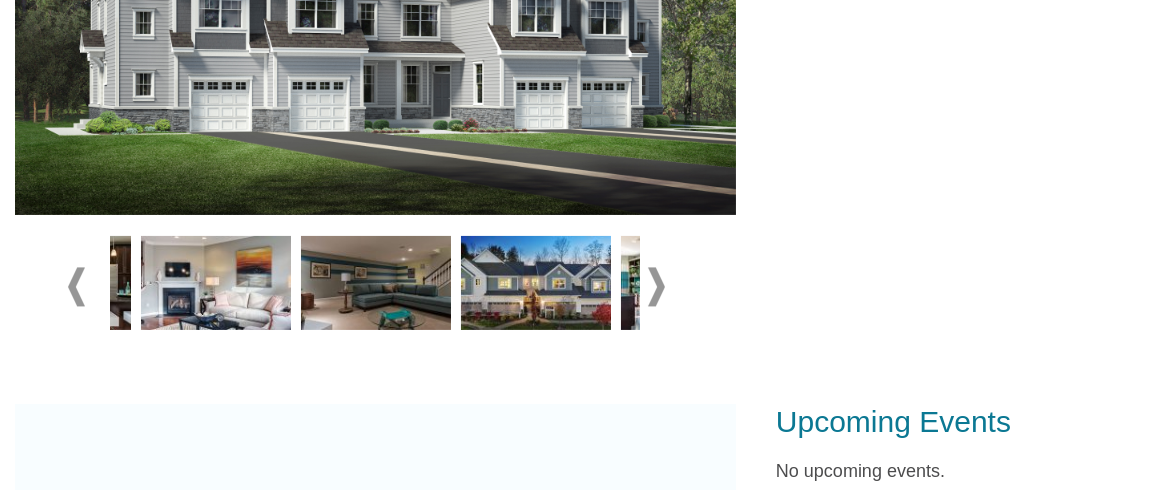 click at bounding box center [656, 286] 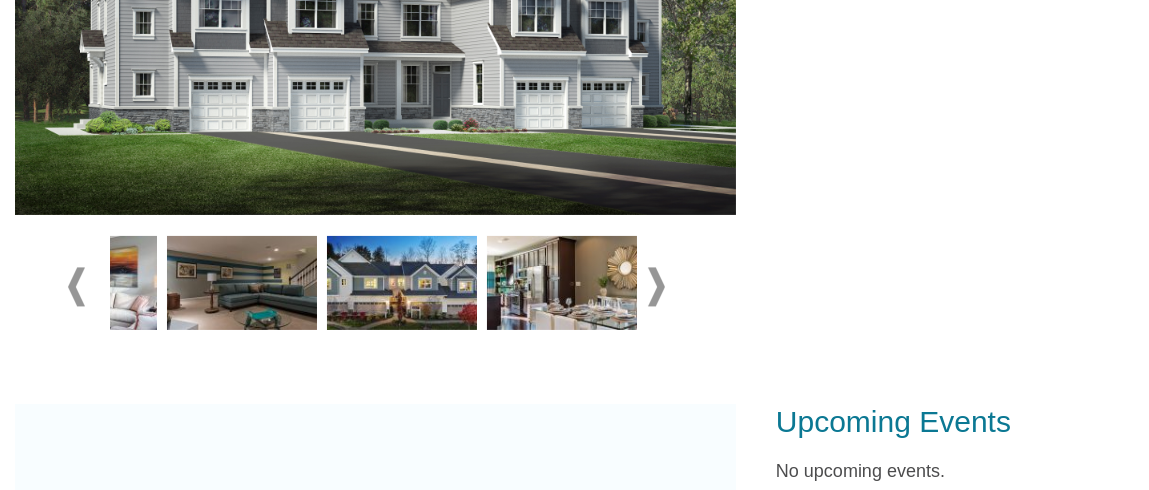 click at bounding box center [656, 286] 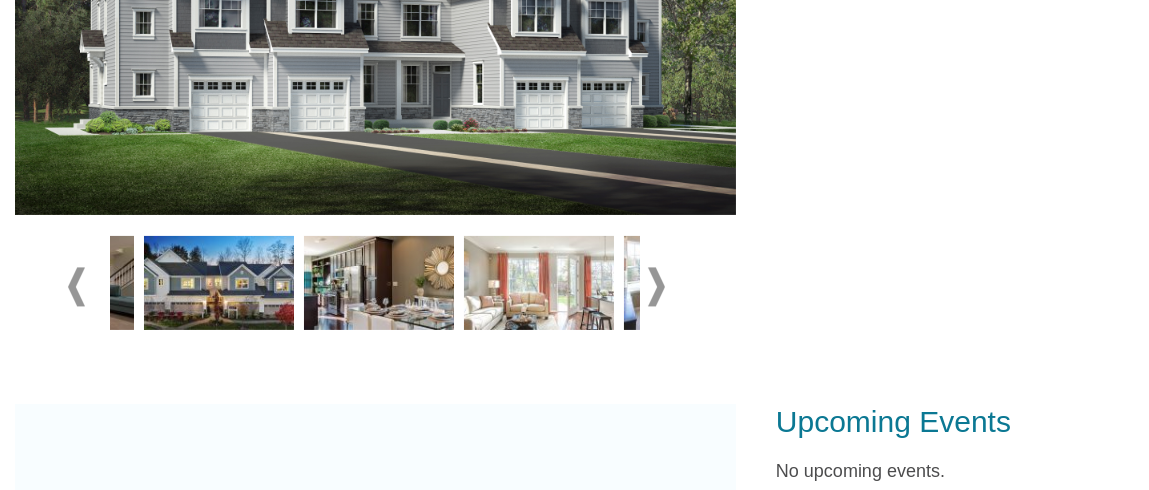 click at bounding box center (656, 286) 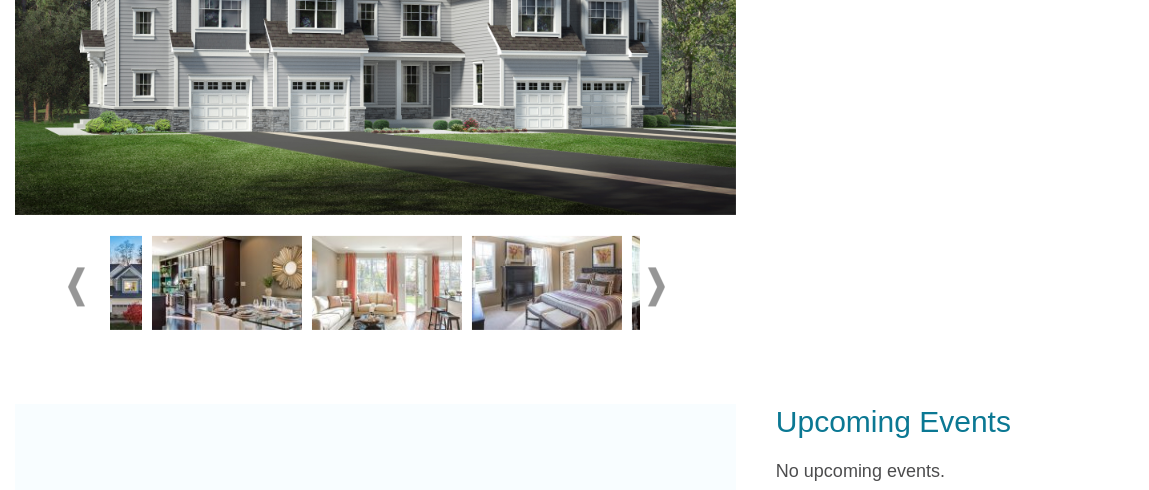 click at bounding box center (656, 286) 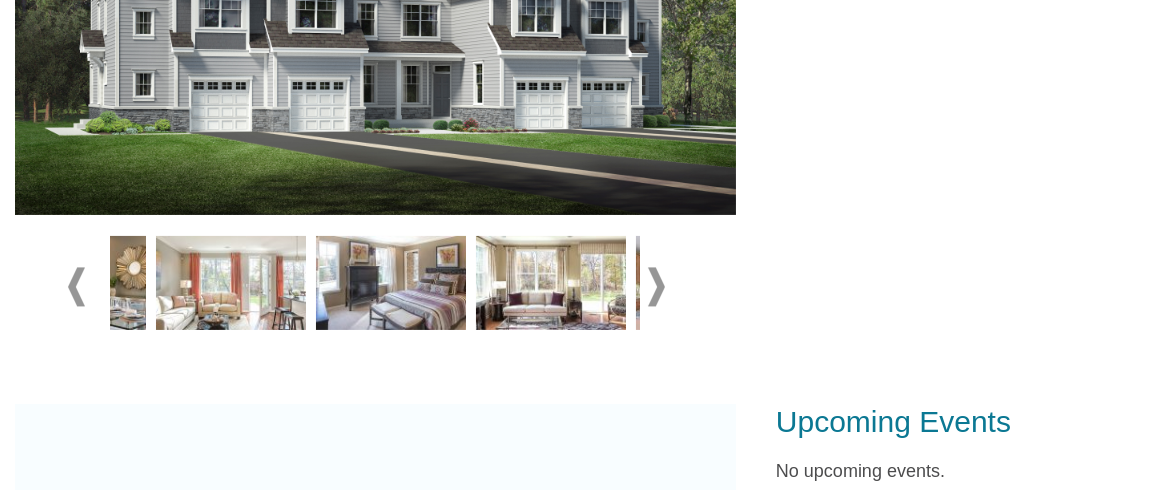 click at bounding box center (656, 286) 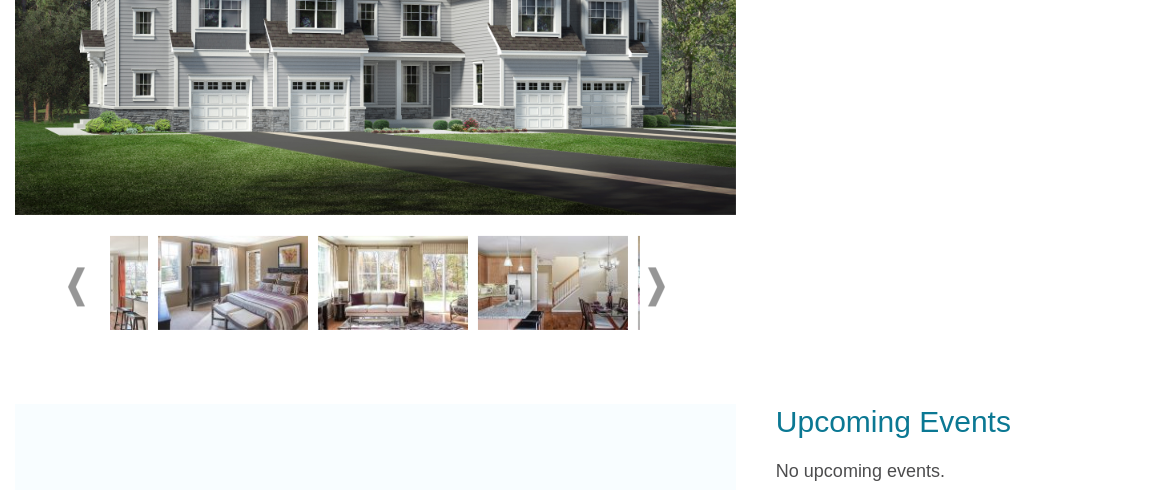 click at bounding box center [656, 286] 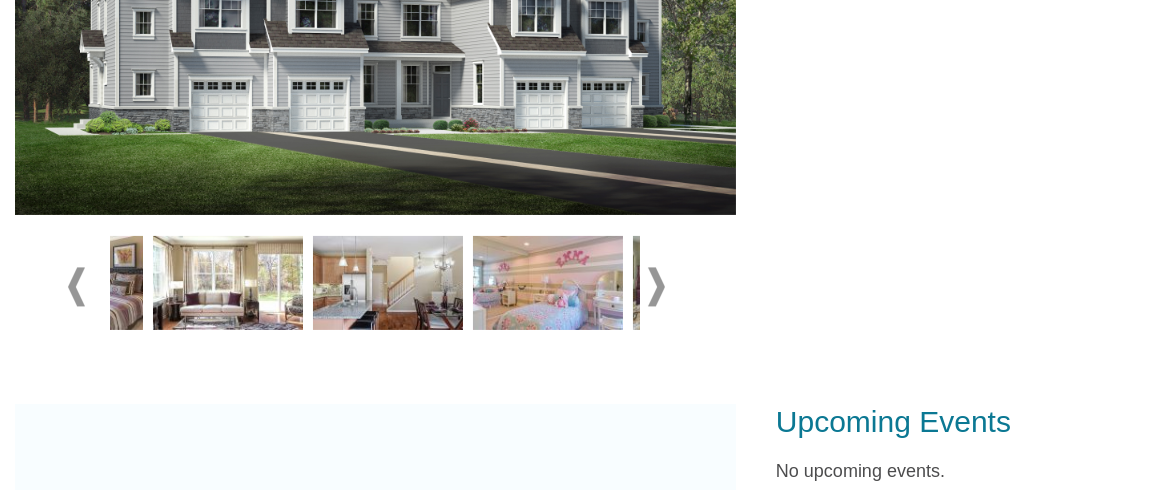 click at bounding box center [656, 286] 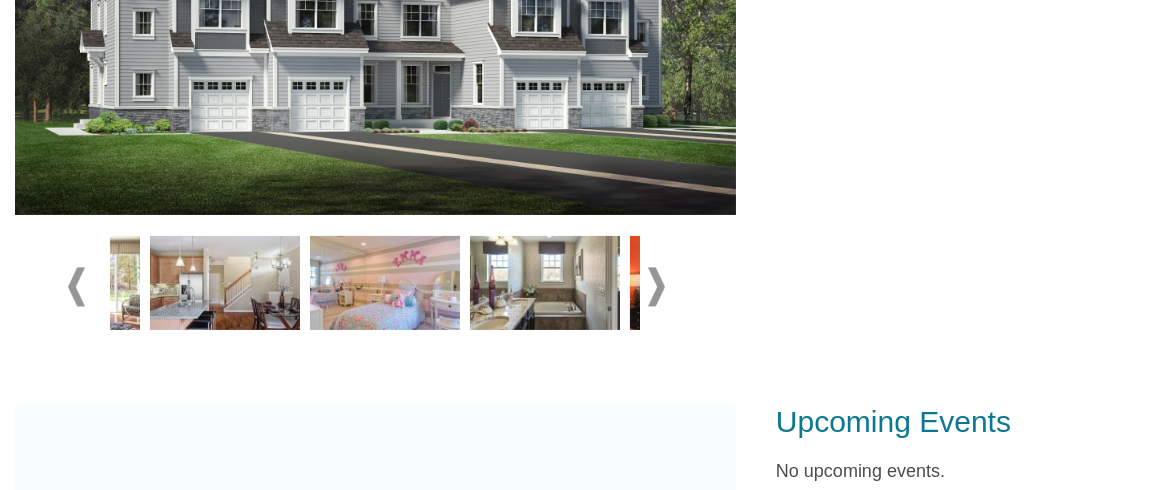 click at bounding box center [656, 286] 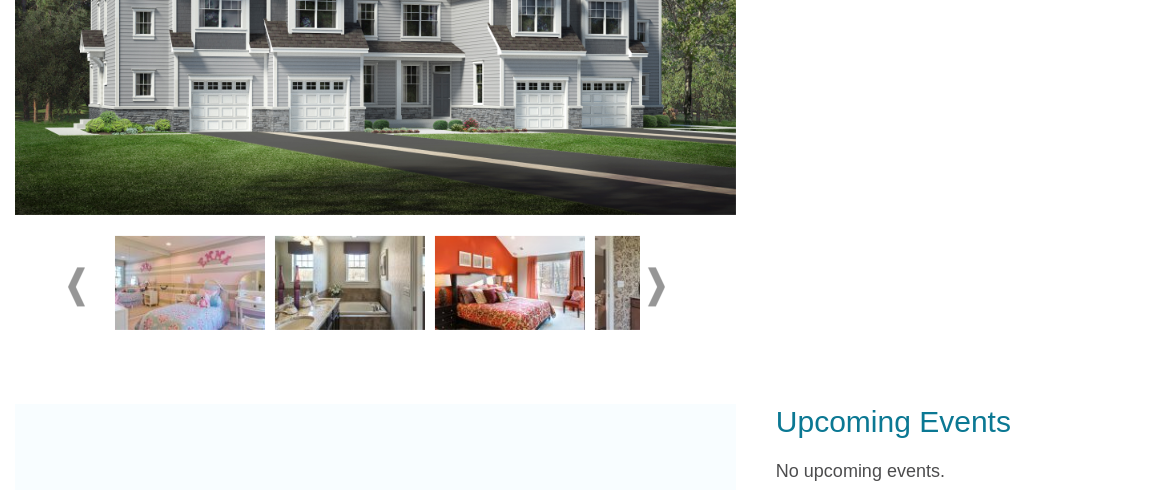click at bounding box center [656, 286] 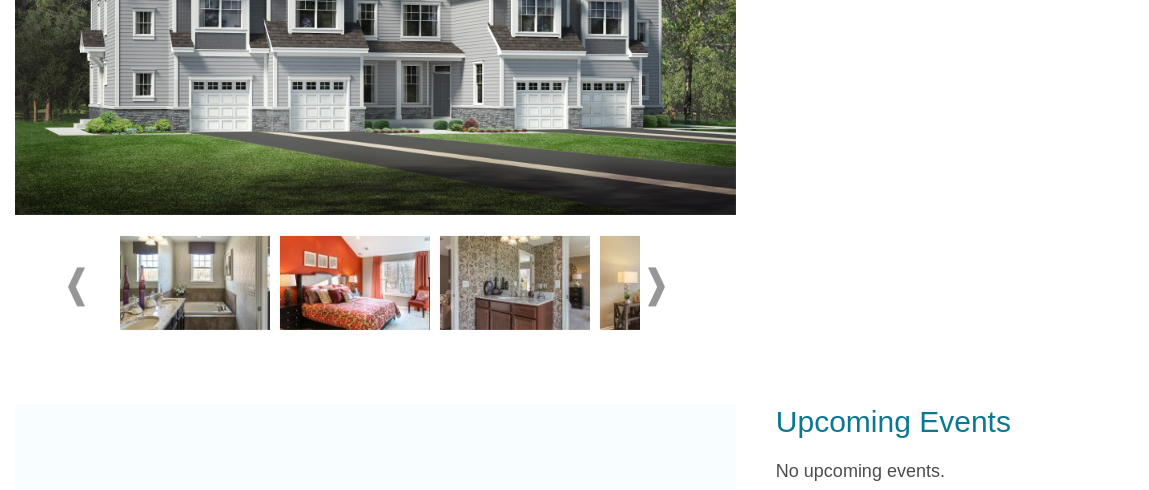 click at bounding box center (656, 286) 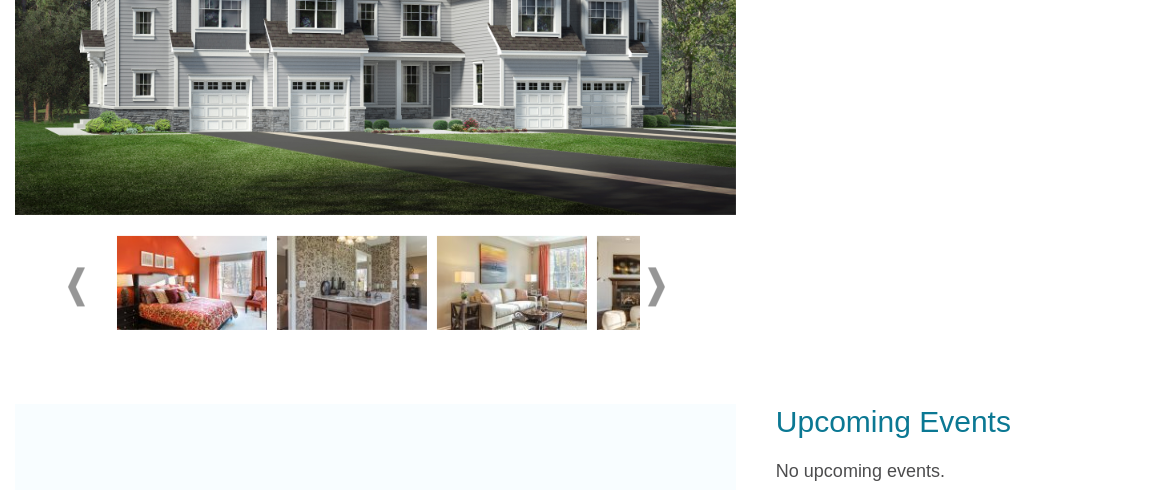 click at bounding box center [656, 286] 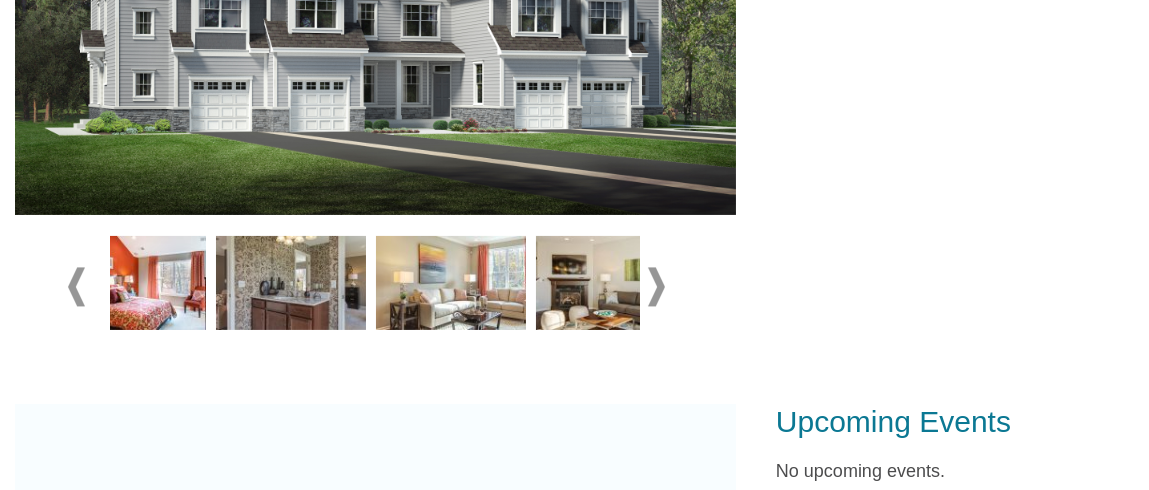 click at bounding box center (656, 286) 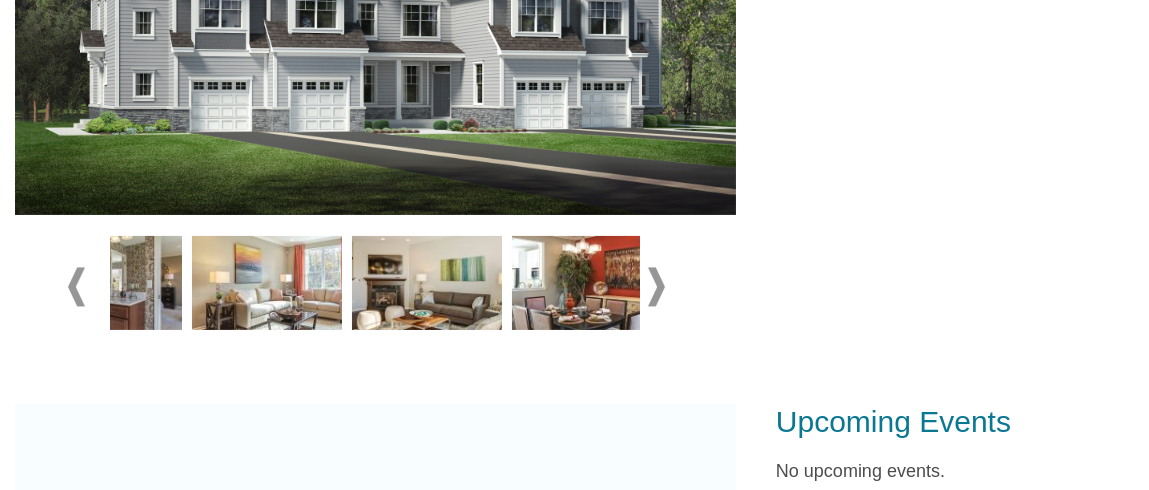 click at bounding box center (656, 286) 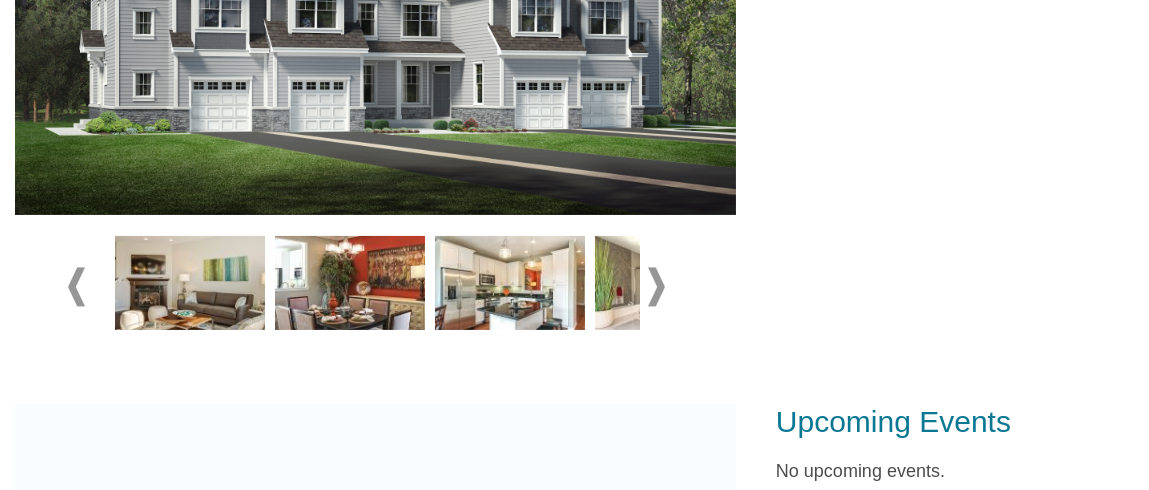 click at bounding box center [656, 286] 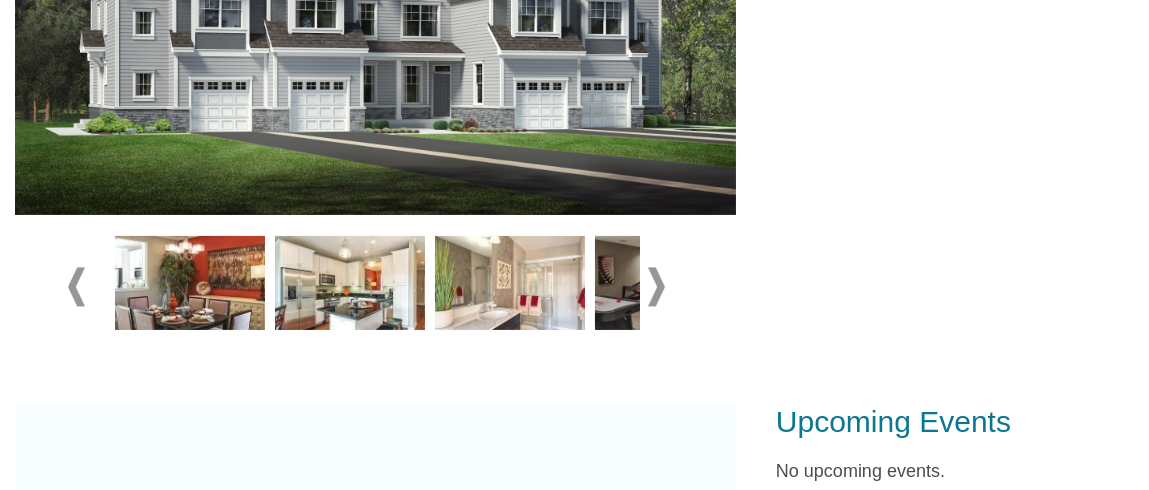 click at bounding box center (656, 286) 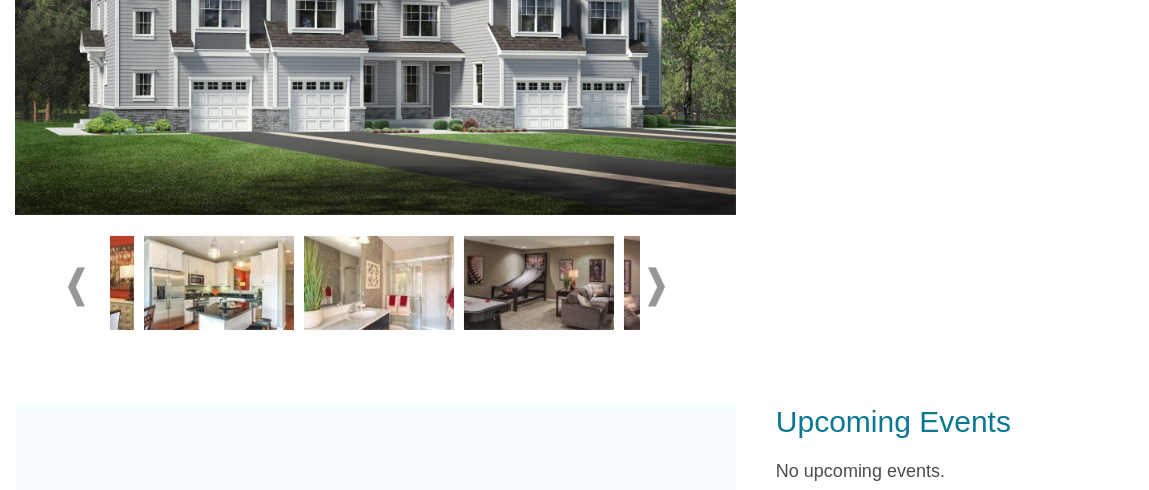 click at bounding box center [656, 286] 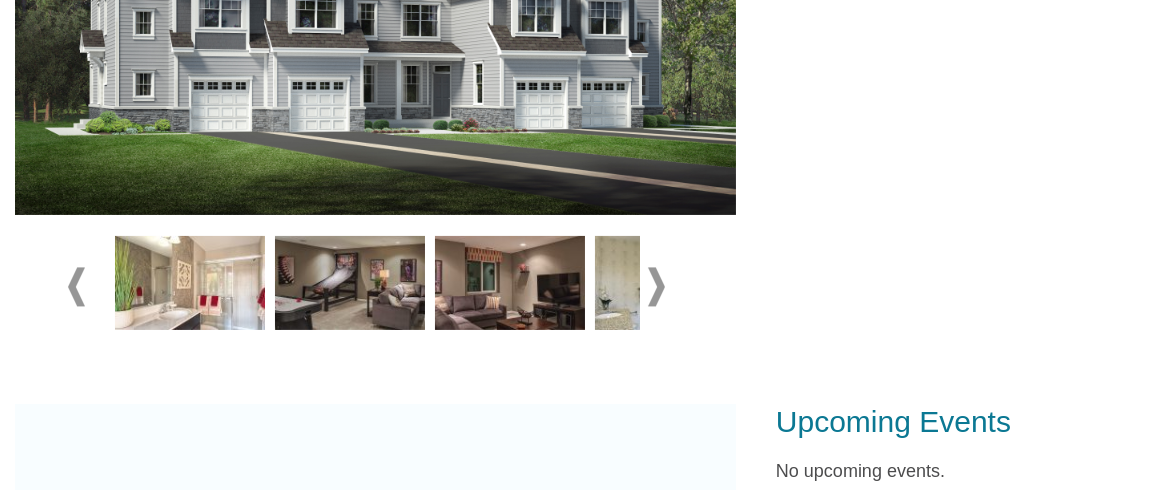 click at bounding box center (656, 286) 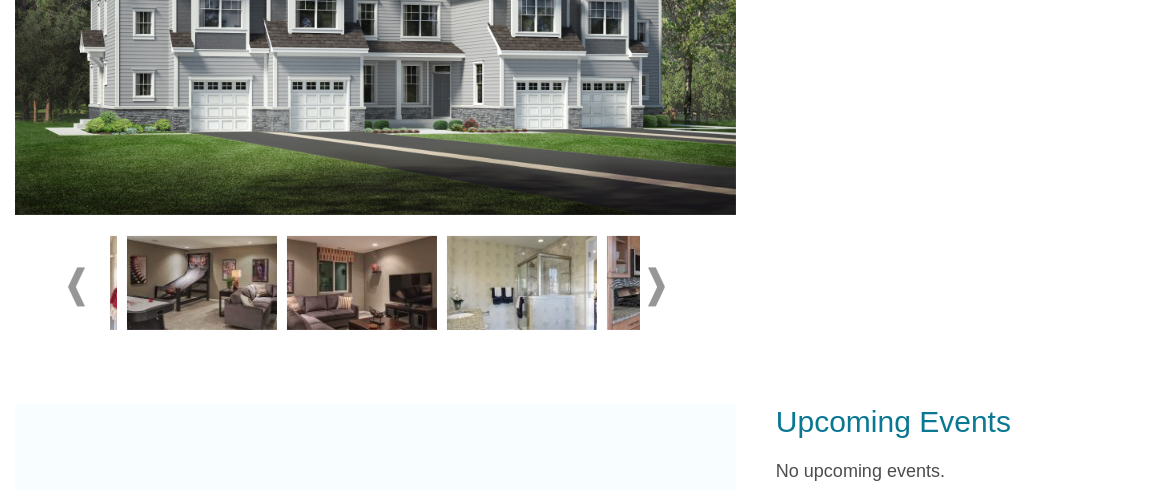 click at bounding box center [656, 286] 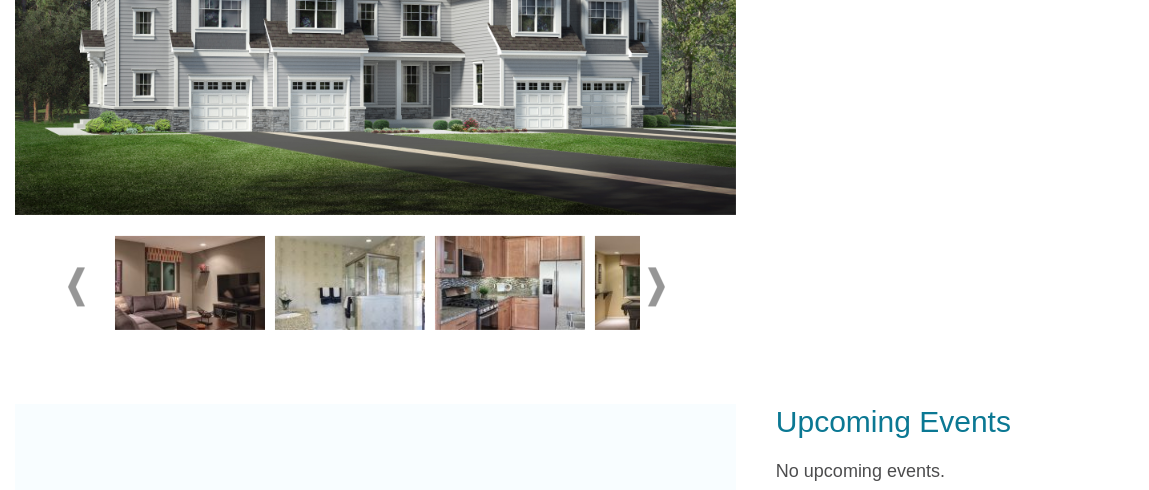 click at bounding box center [656, 286] 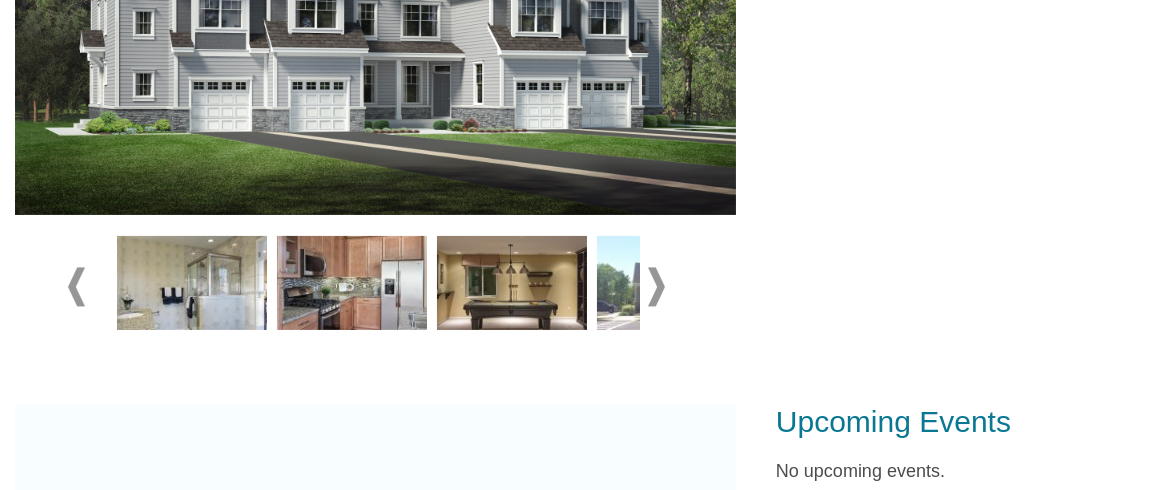 click at bounding box center [656, 286] 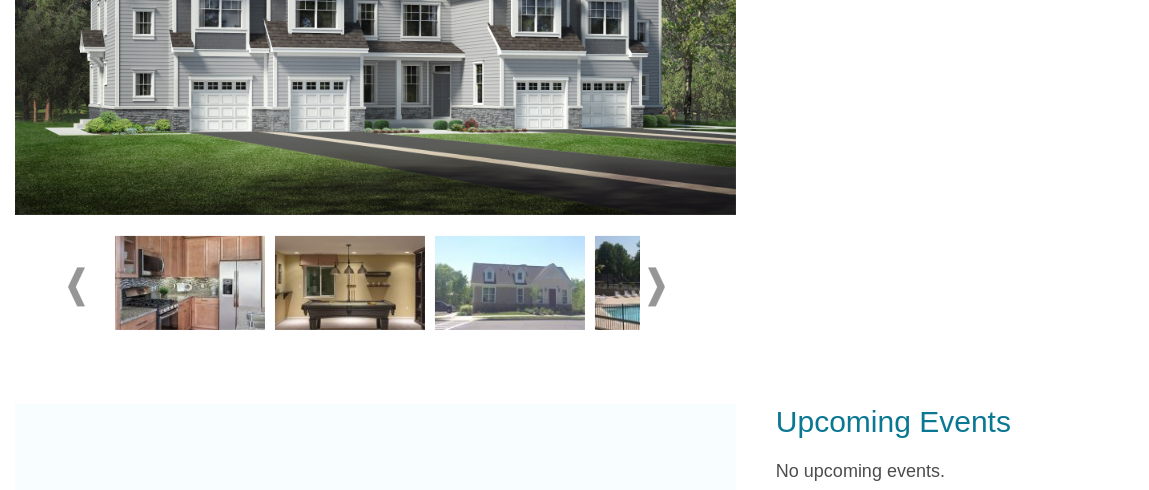 click at bounding box center (656, 286) 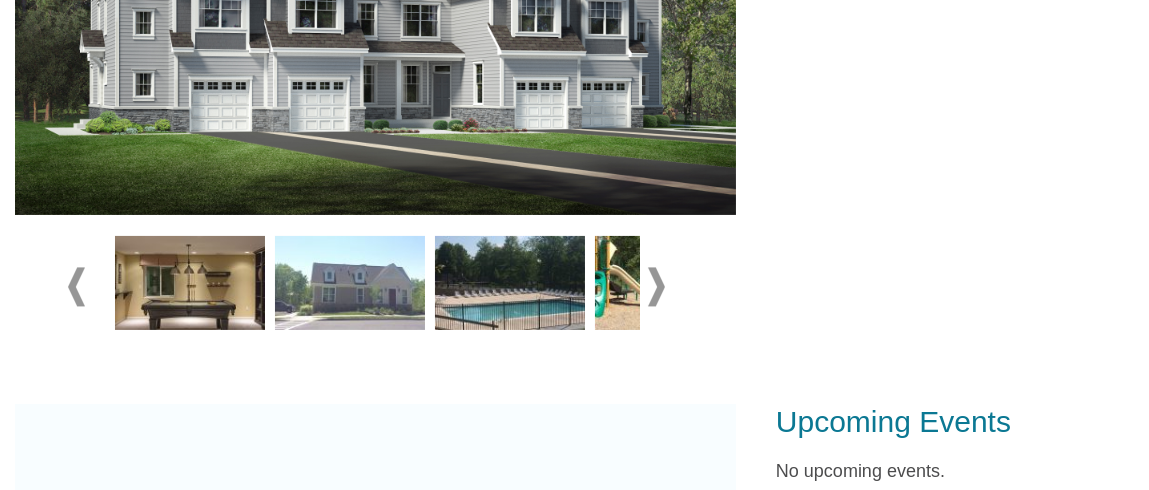 click at bounding box center [656, 286] 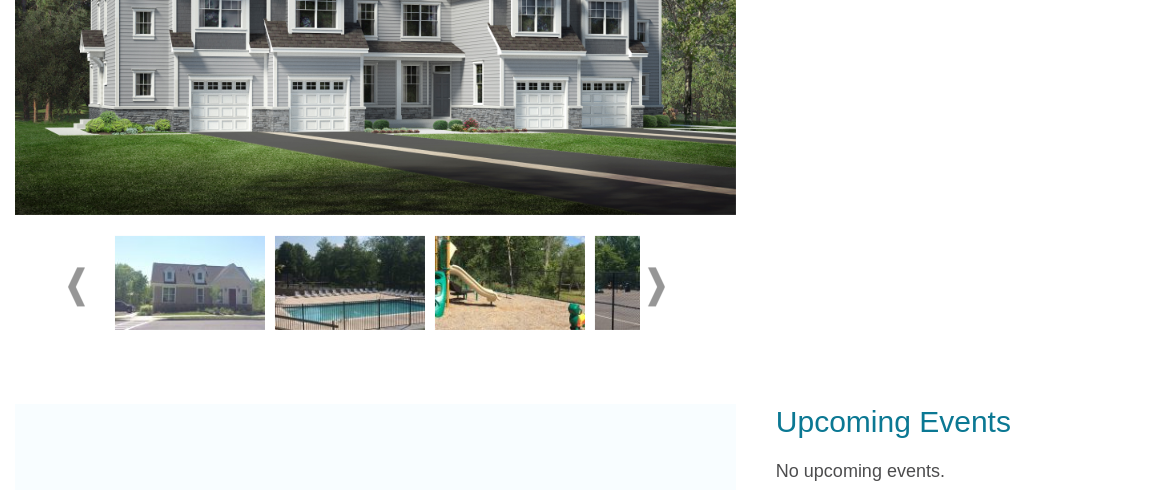 click at bounding box center (656, 286) 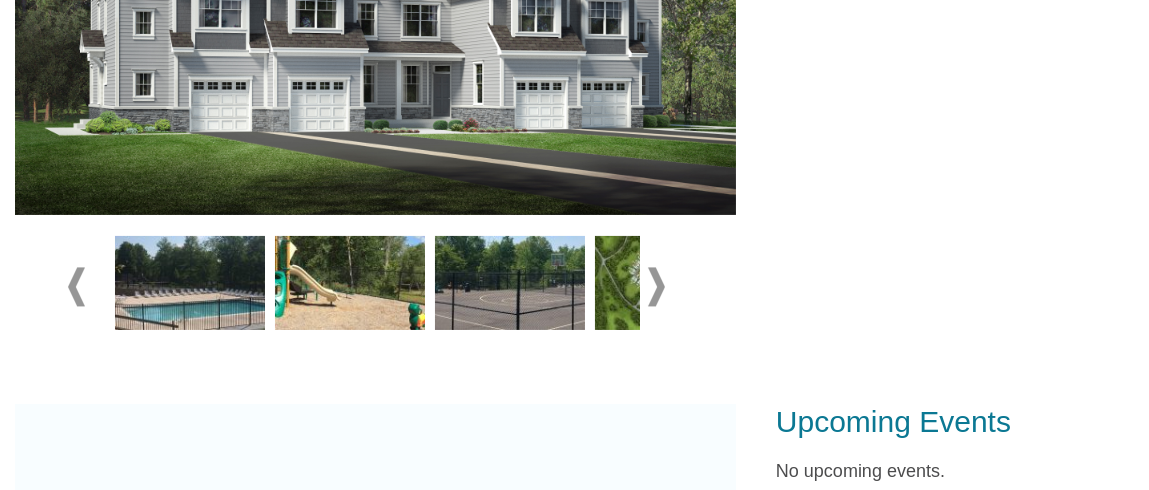 click at bounding box center [656, 286] 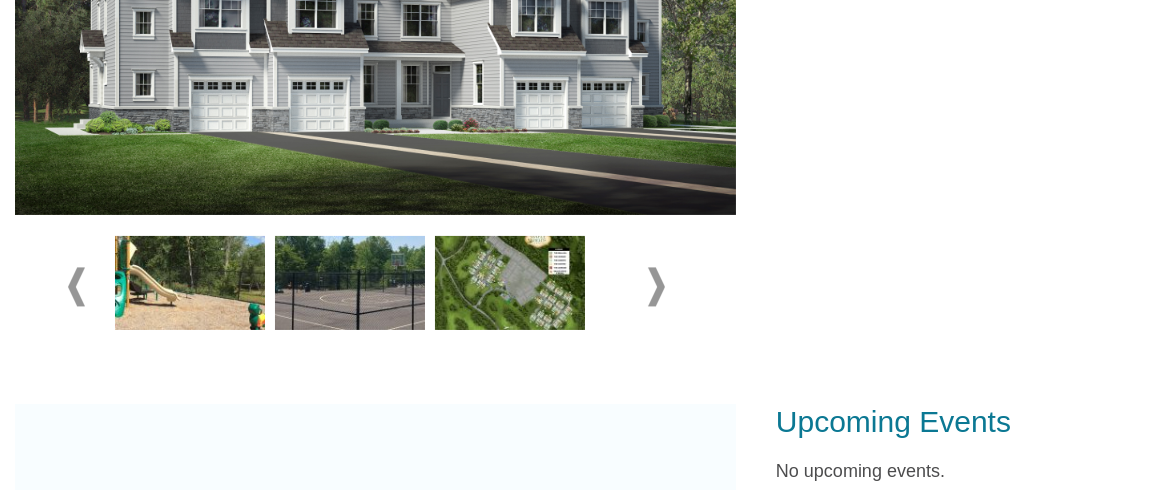 click at bounding box center [510, 283] 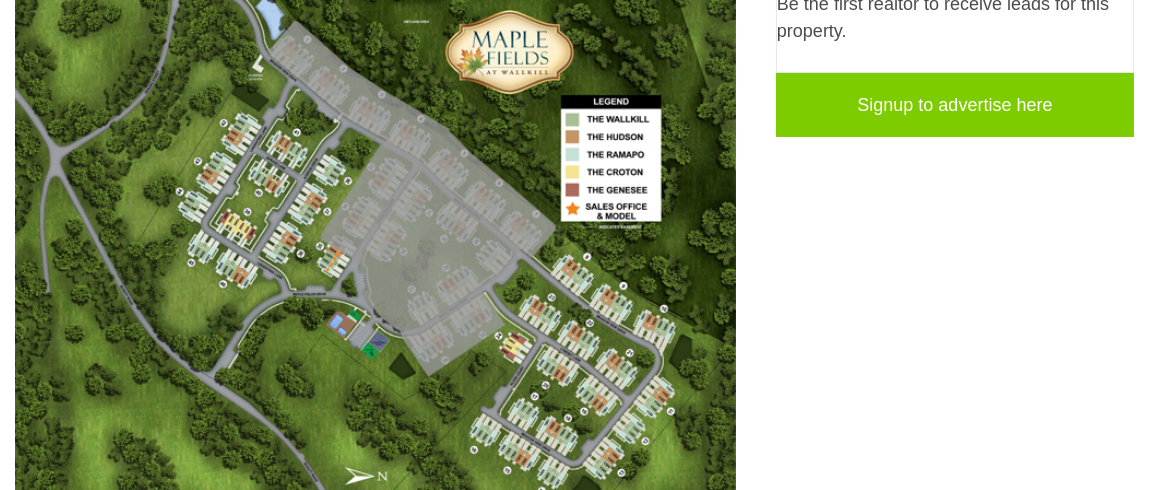 scroll, scrollTop: 458, scrollLeft: 0, axis: vertical 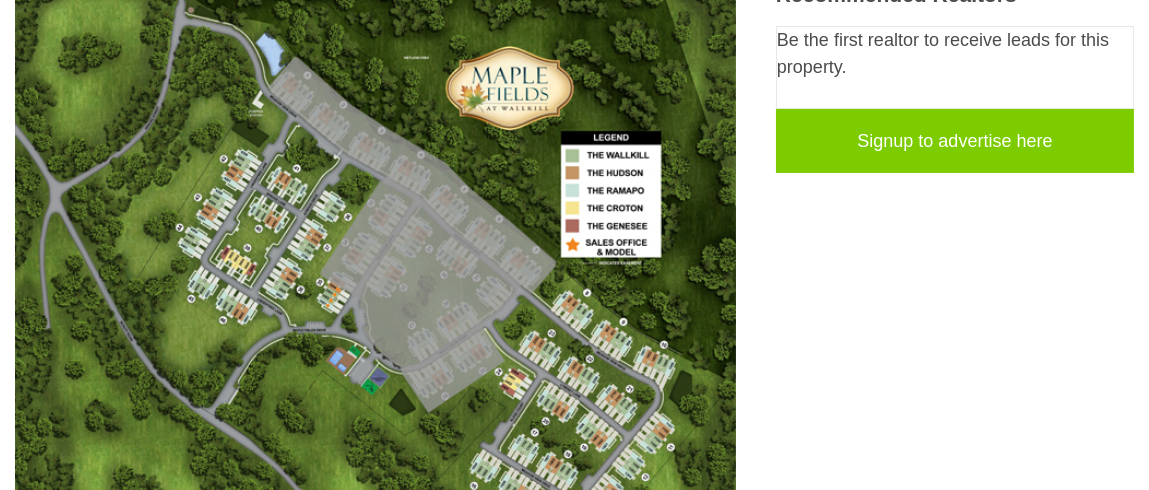 drag, startPoint x: 381, startPoint y: 191, endPoint x: 348, endPoint y: 190, distance: 33.01515 